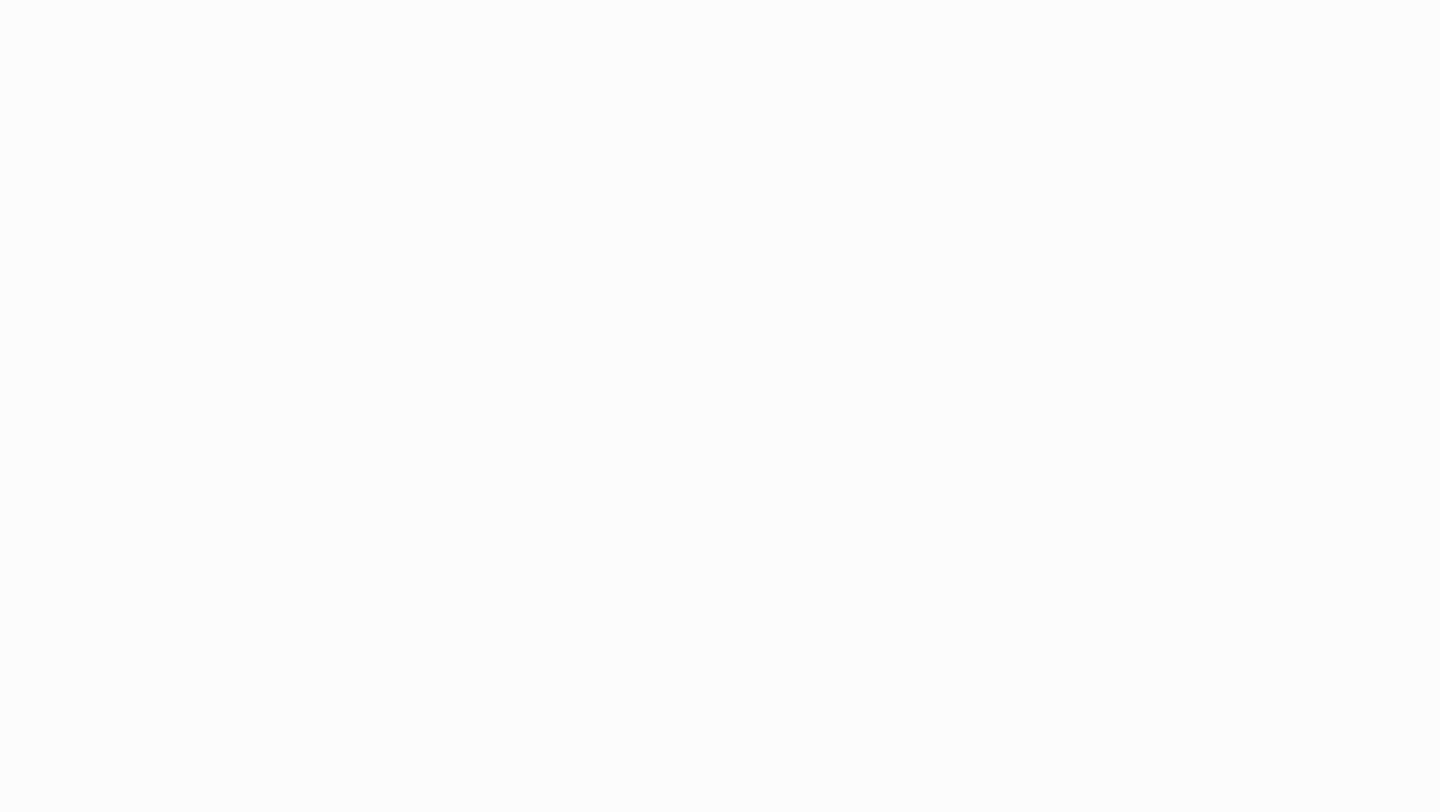 scroll, scrollTop: 0, scrollLeft: 0, axis: both 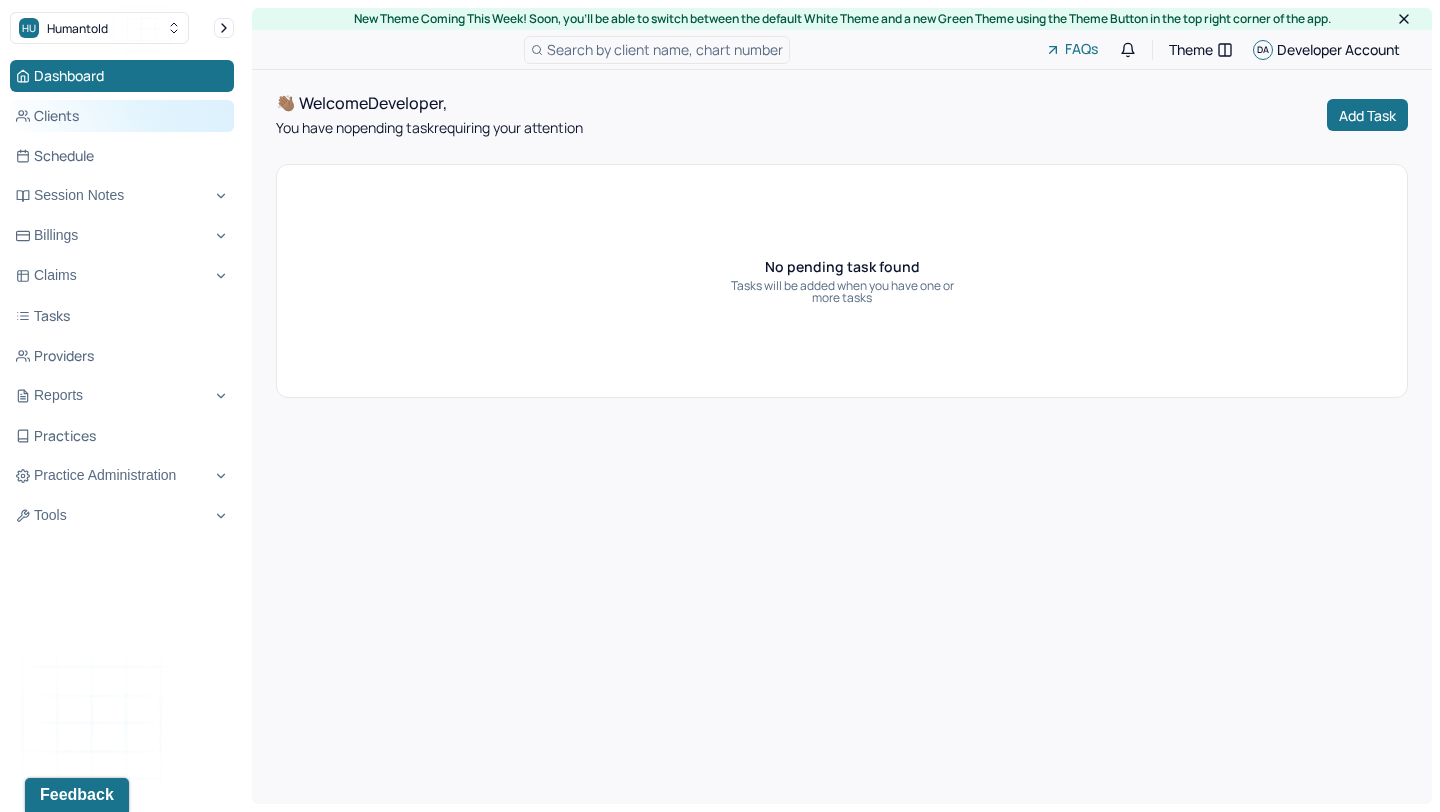 click on "Clients" at bounding box center (122, 116) 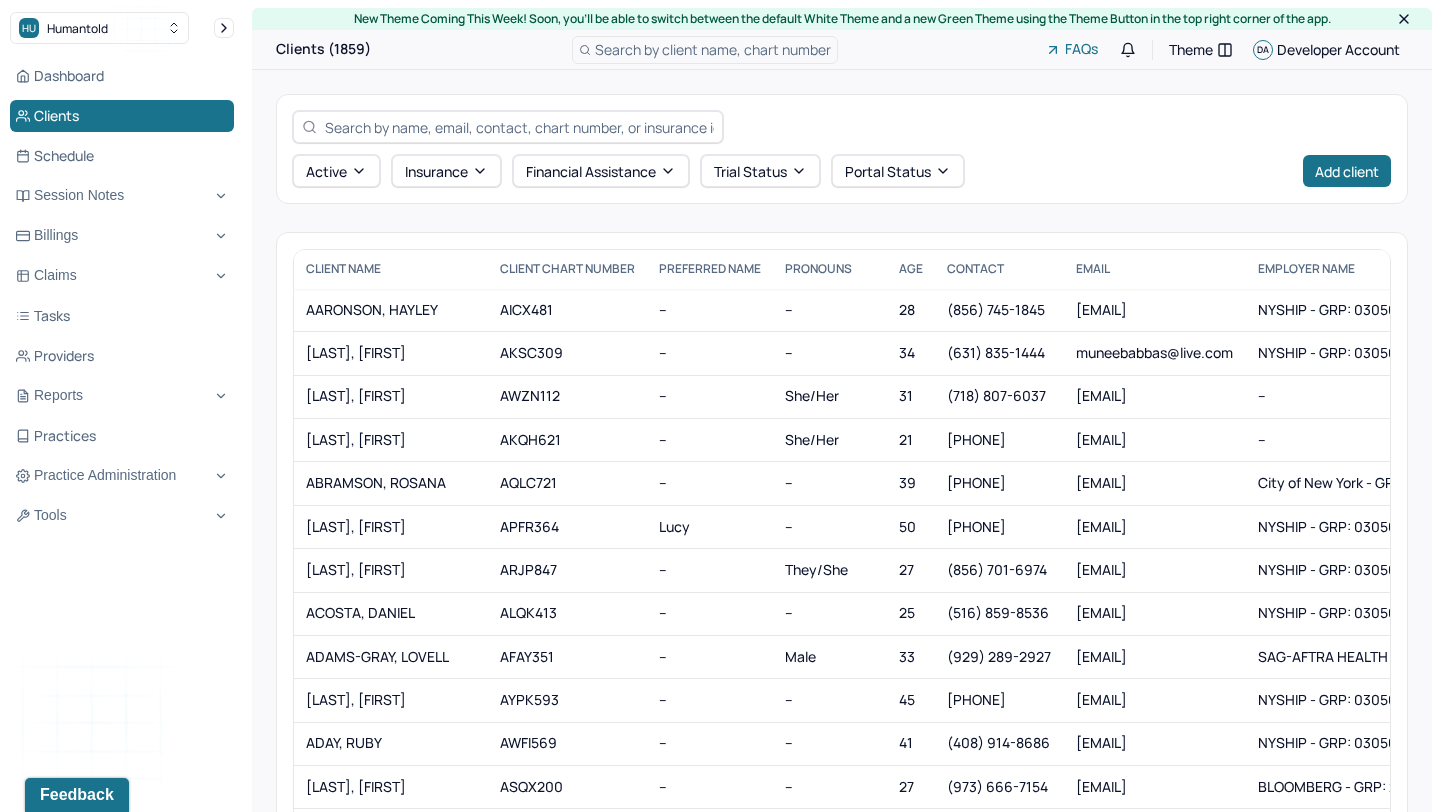 click at bounding box center (519, 127) 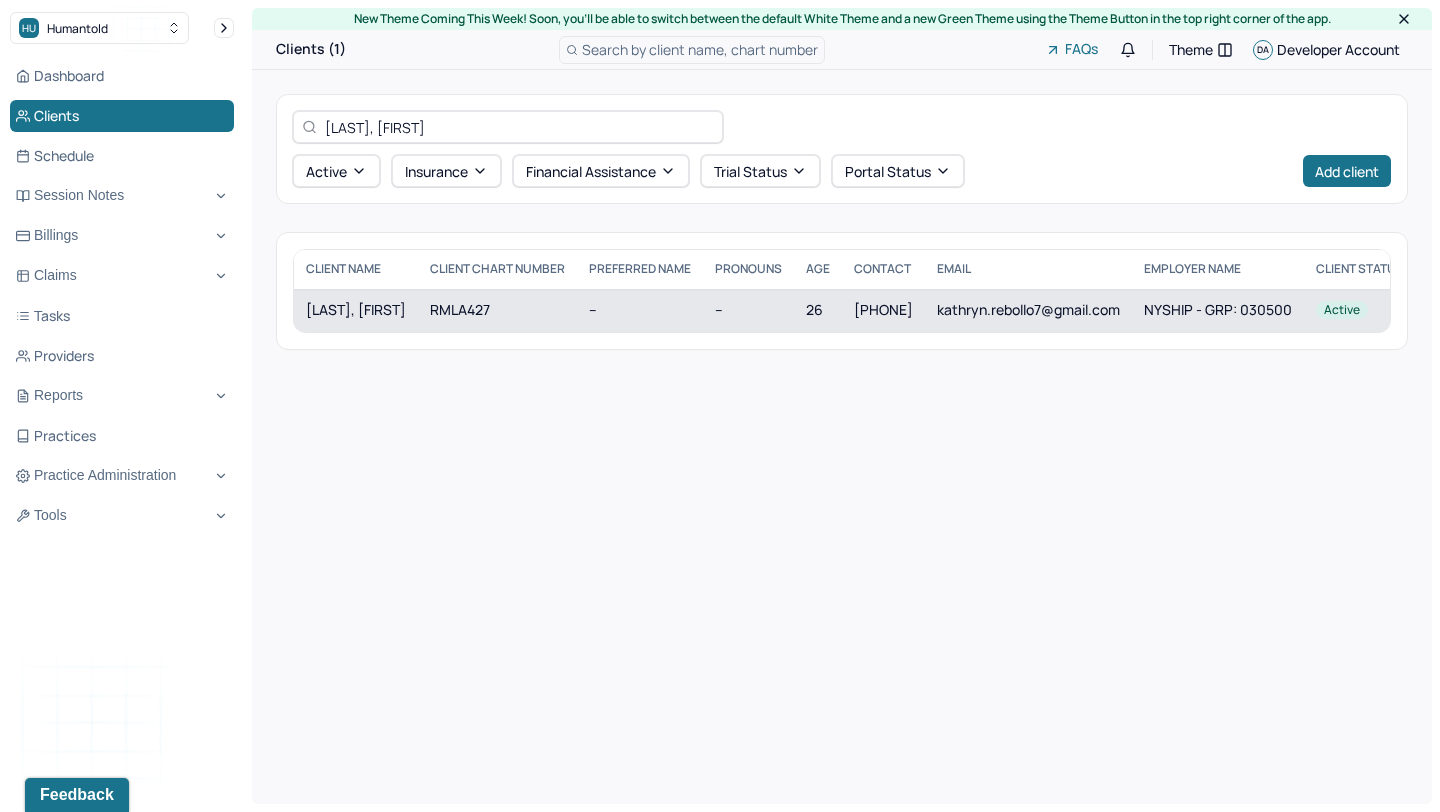 click on "RMLA427" at bounding box center (497, 310) 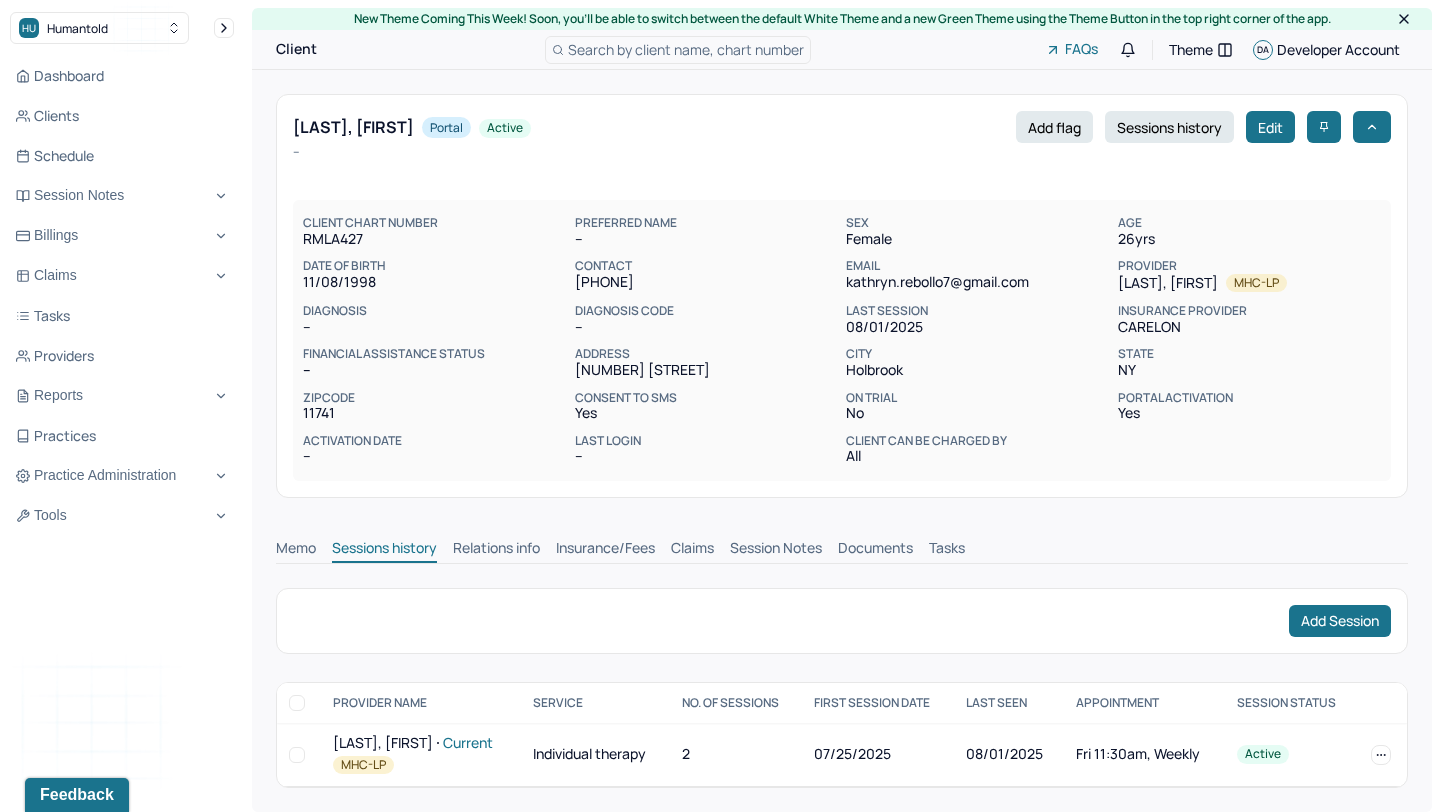 scroll, scrollTop: 0, scrollLeft: 0, axis: both 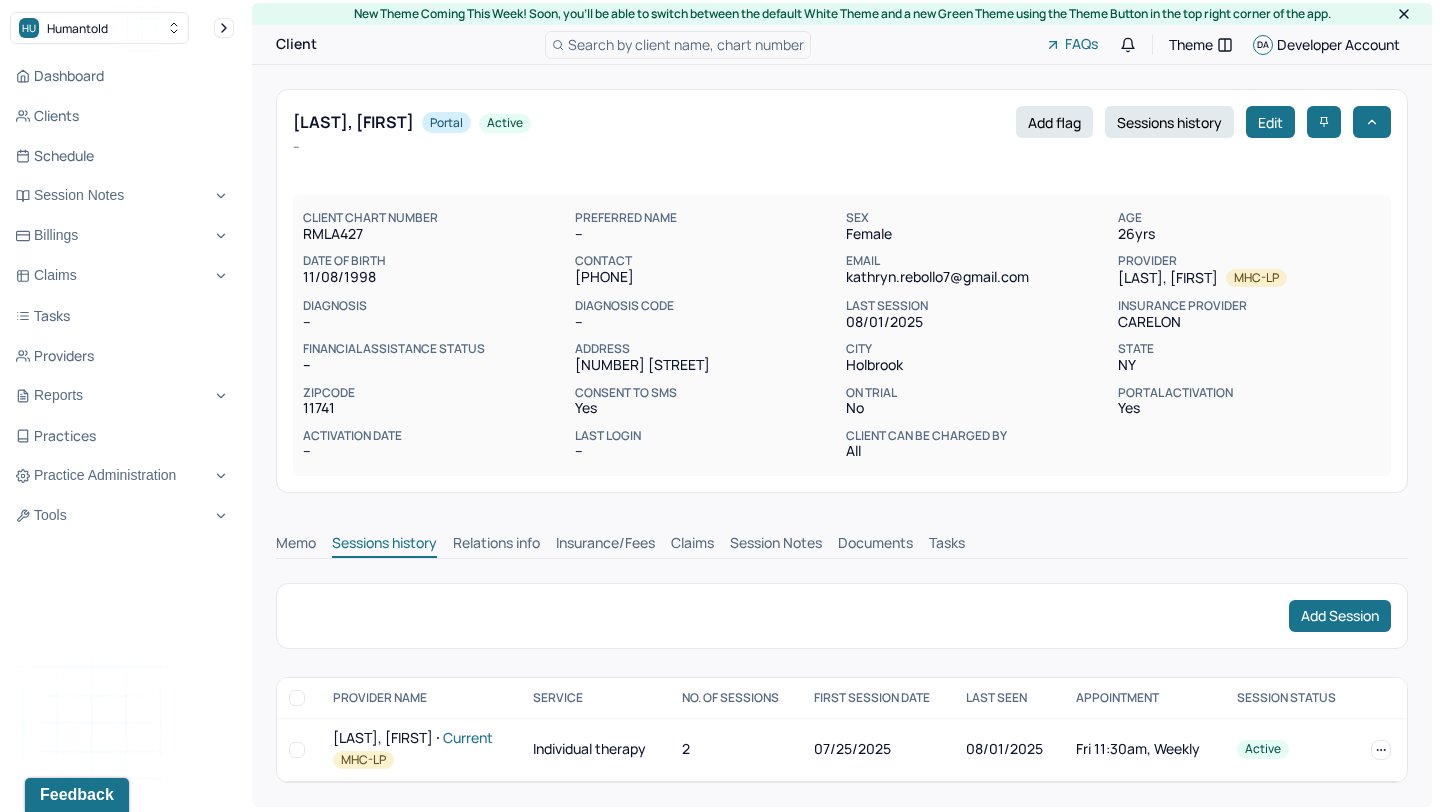 click on "Session Notes" at bounding box center [776, 545] 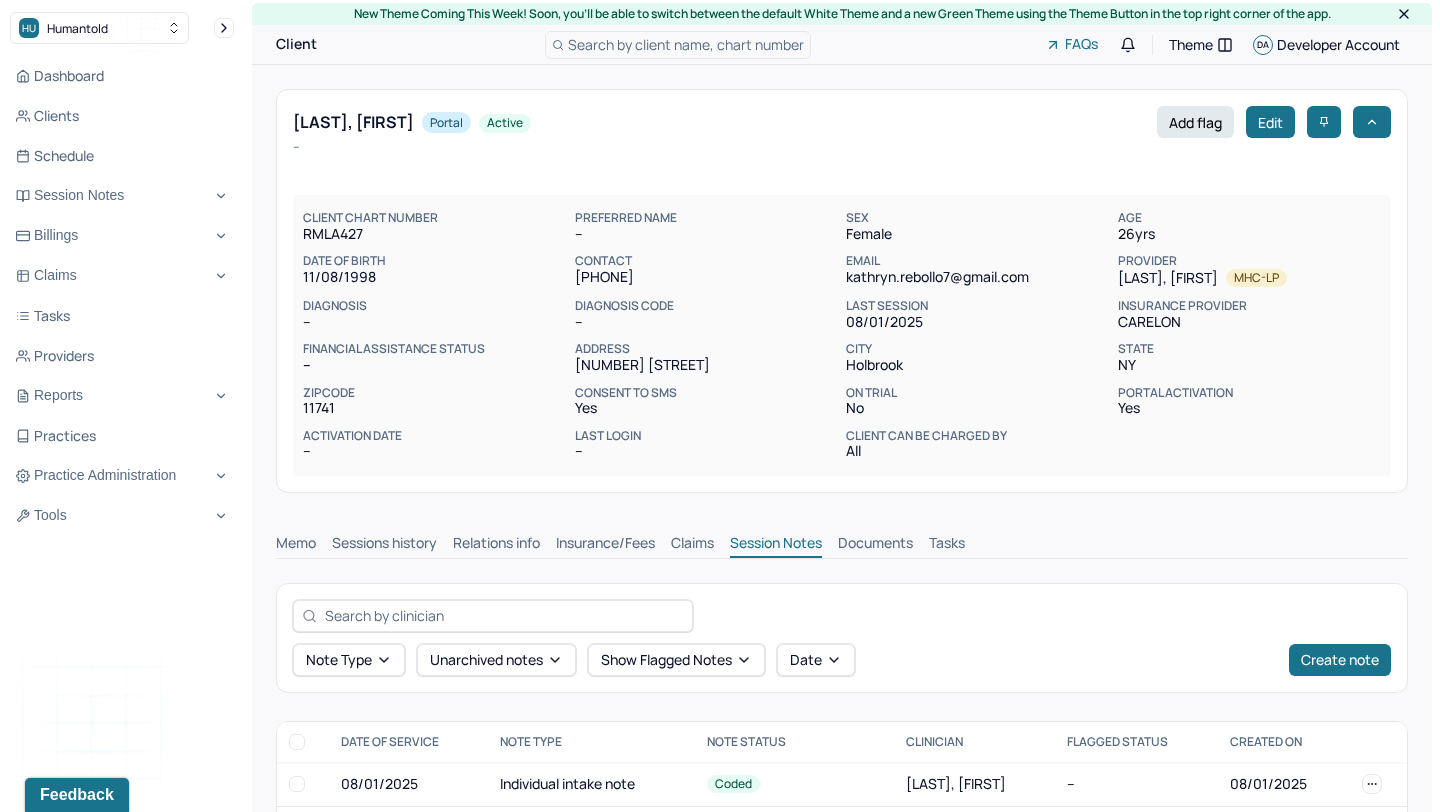 scroll, scrollTop: 75, scrollLeft: 0, axis: vertical 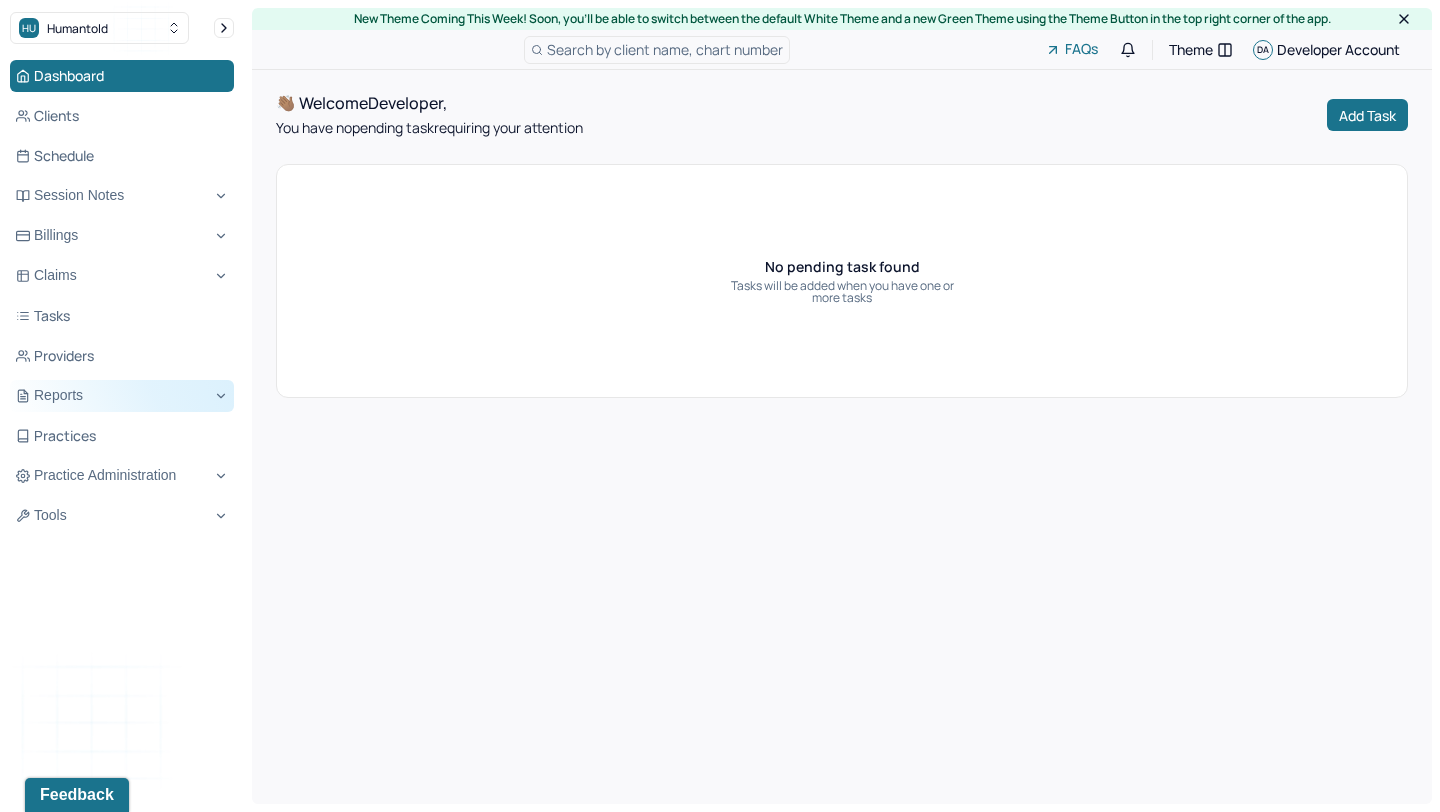 click on "Reports" at bounding box center [122, 396] 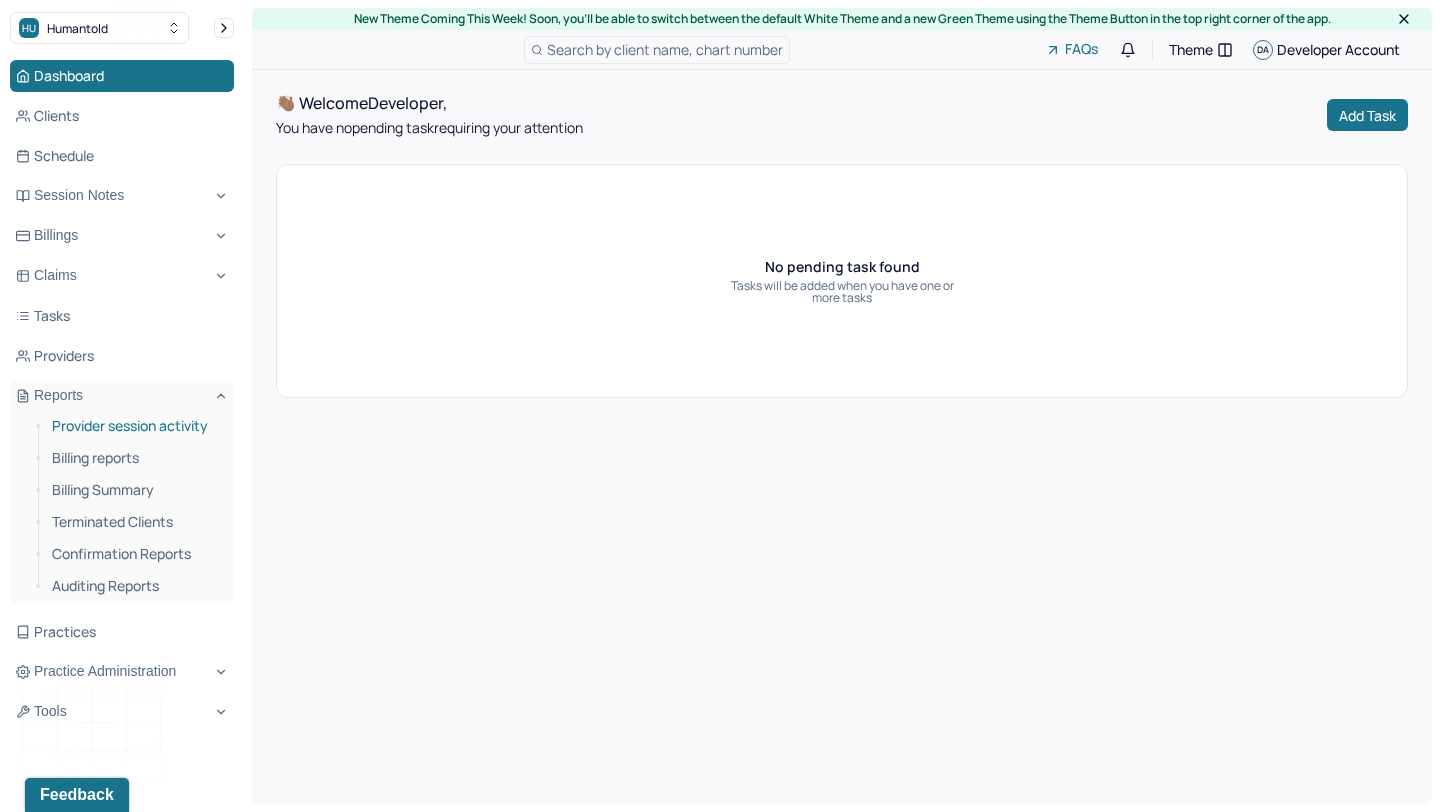 click on "Provider session activity" at bounding box center (135, 426) 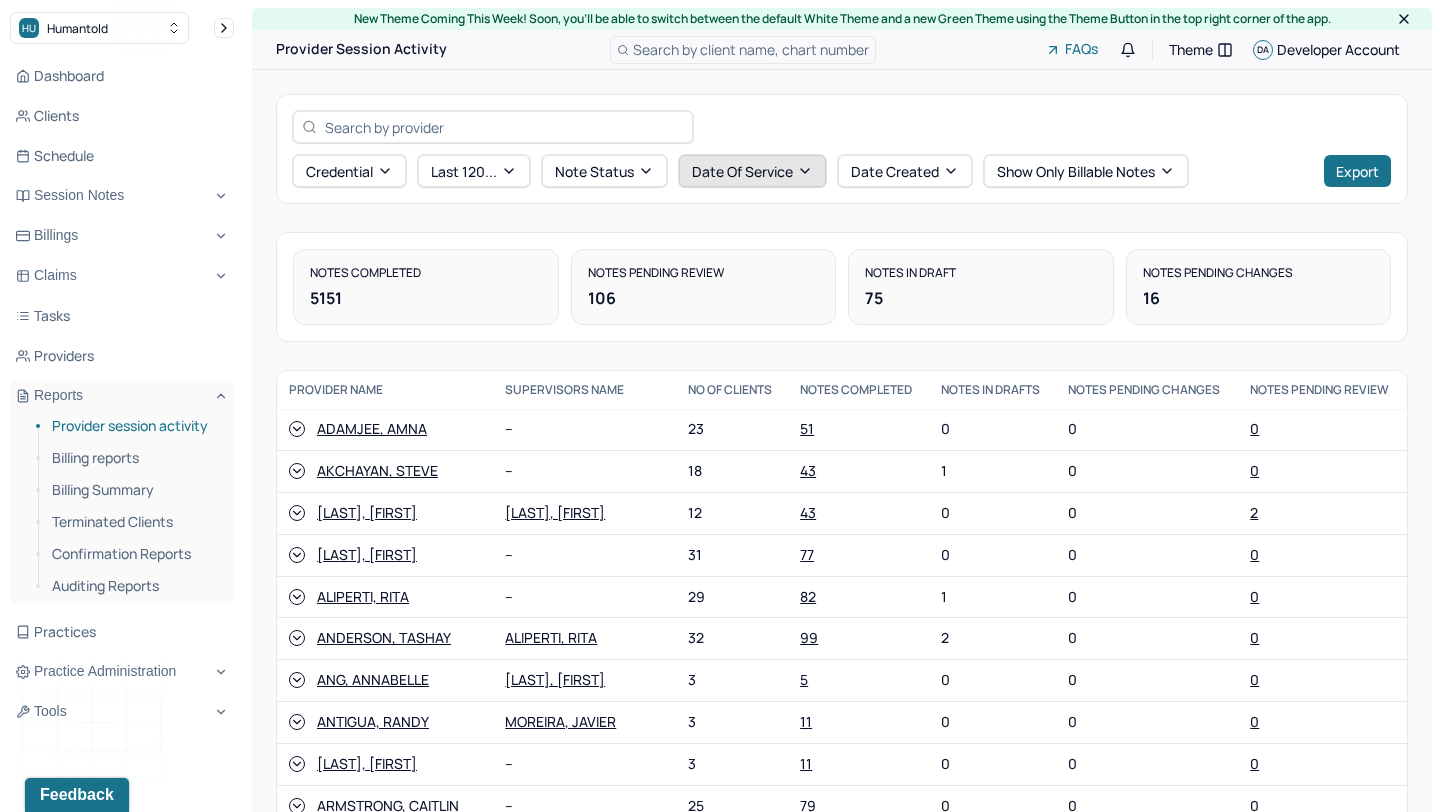 click on "Date Of Service" at bounding box center (752, 171) 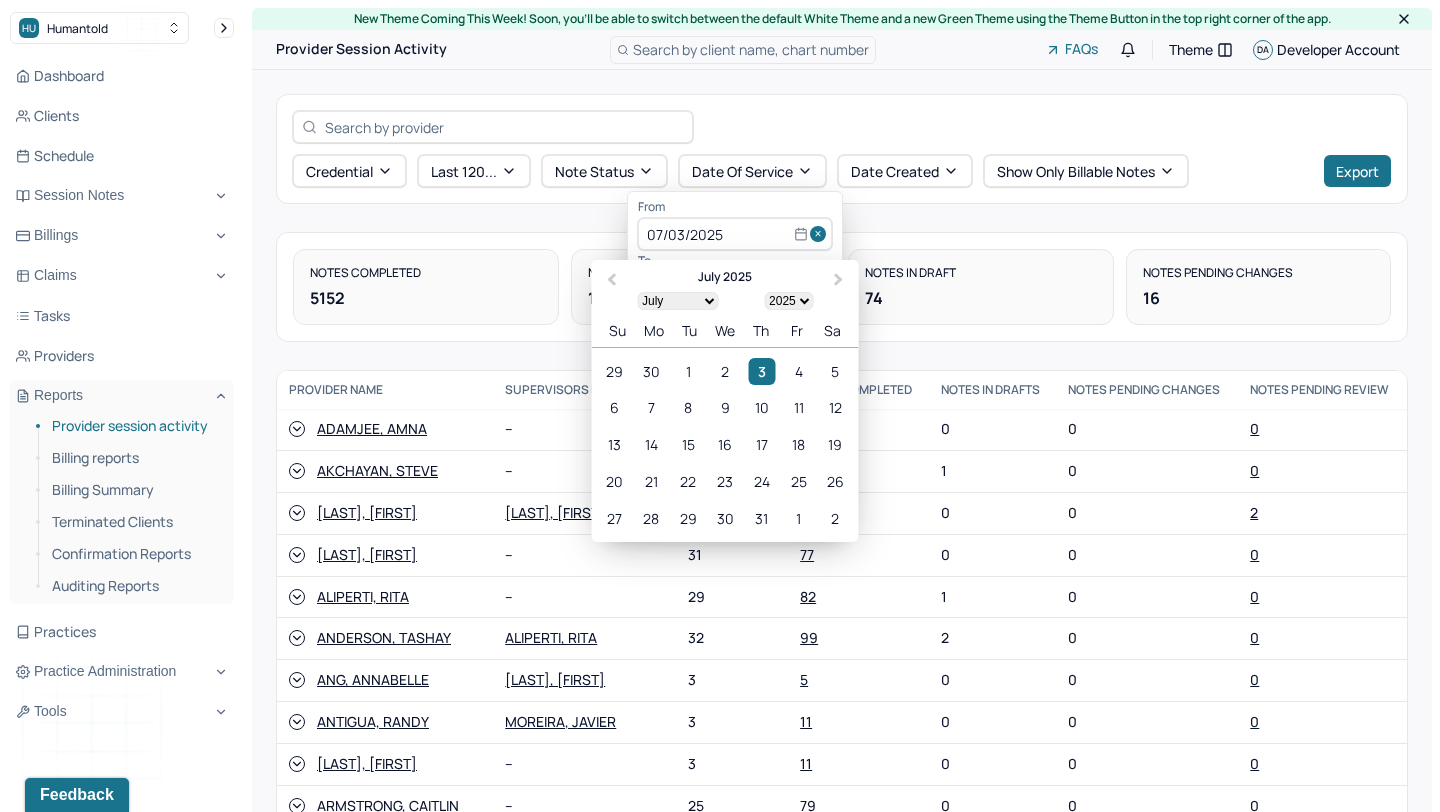 click on "January February March April May June July August September October November December" at bounding box center [677, 301] 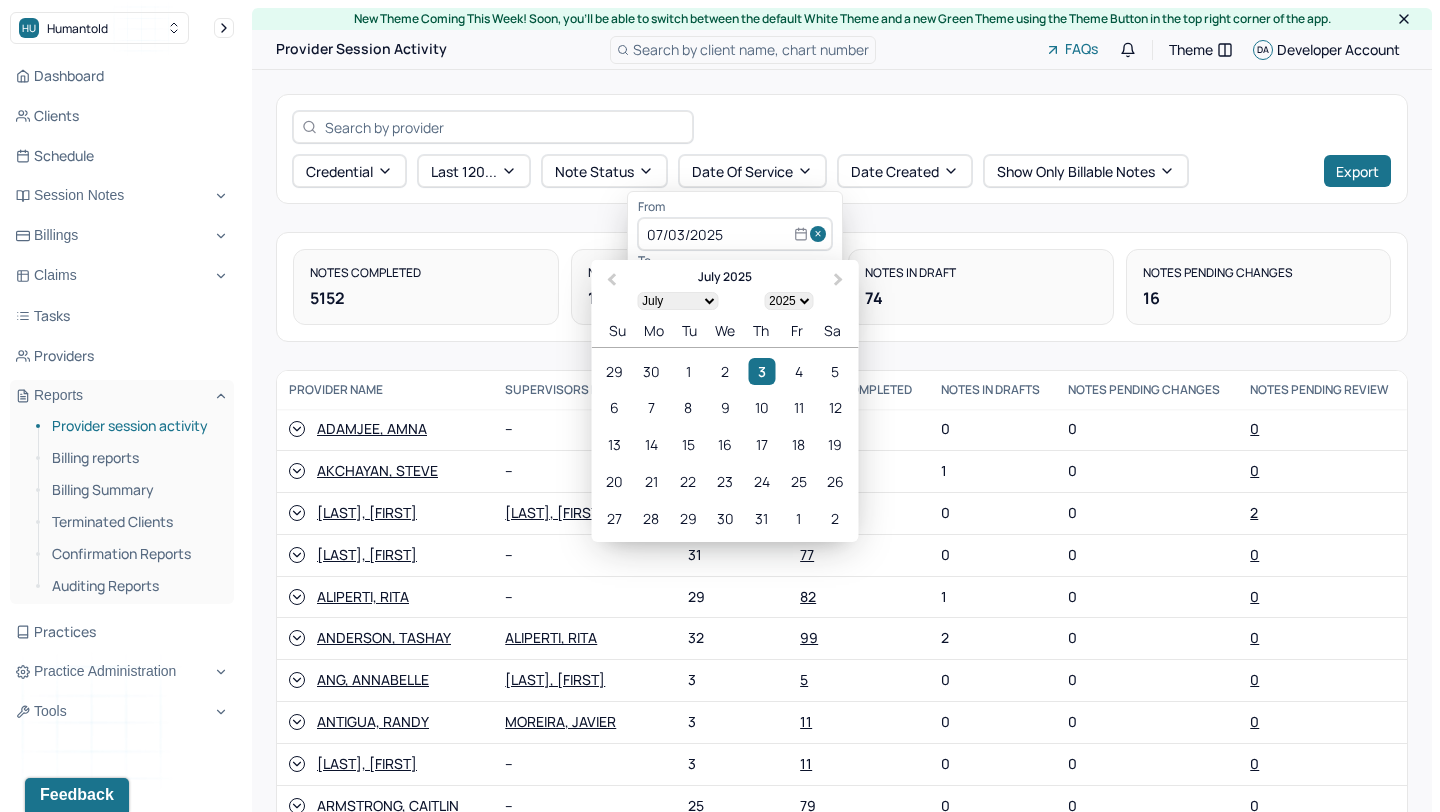 select on "7" 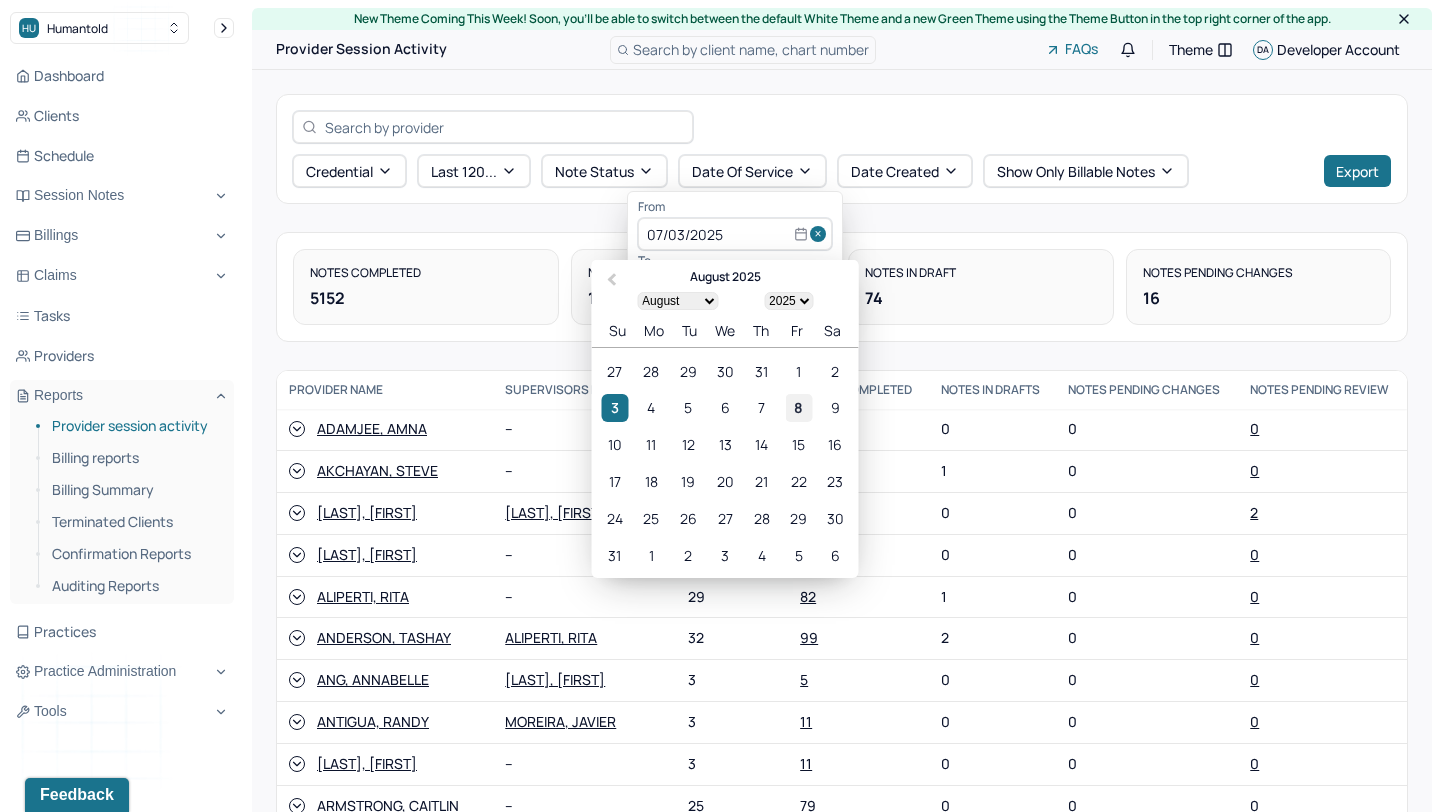 click on "8" at bounding box center (798, 408) 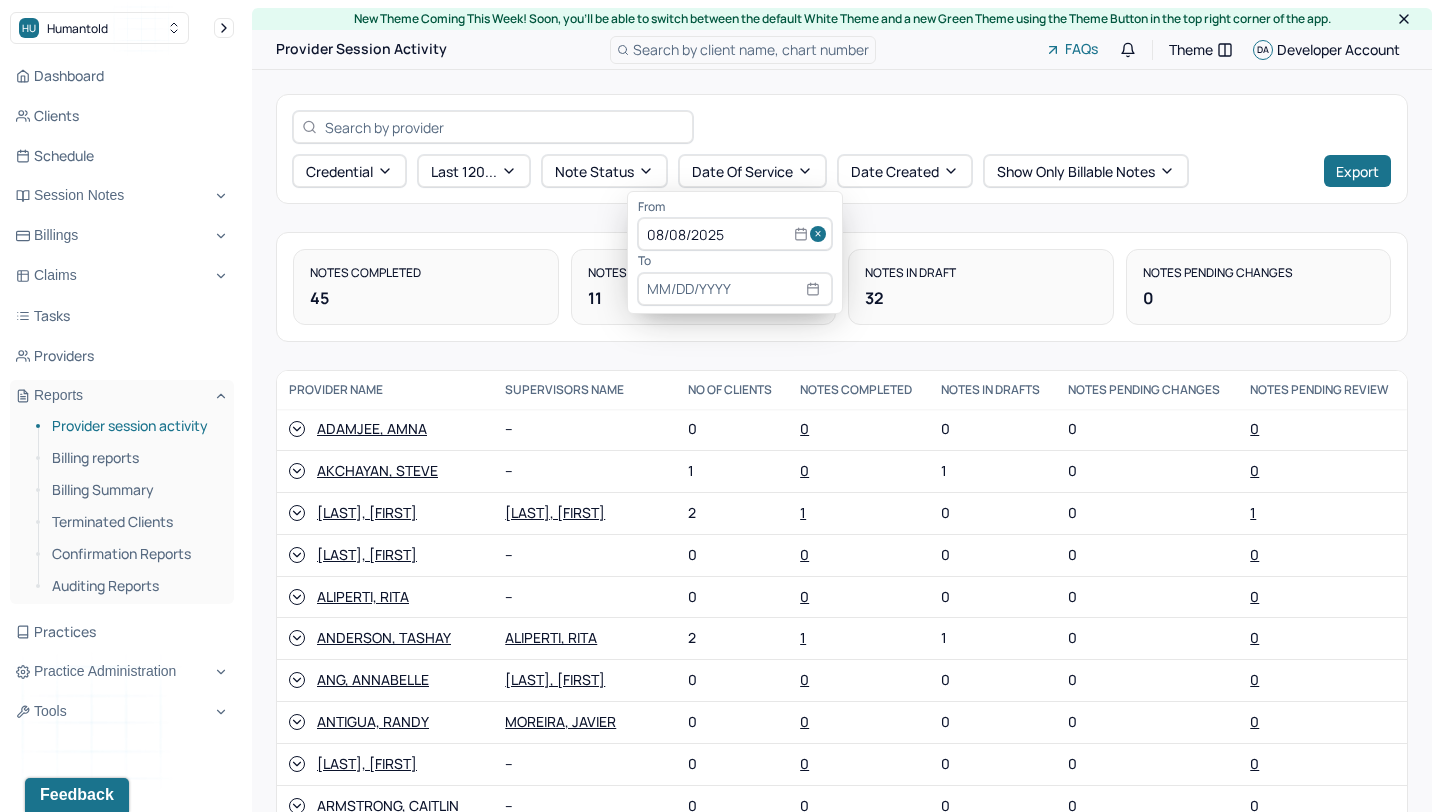 click on "Notes in draft" at bounding box center (981, 273) 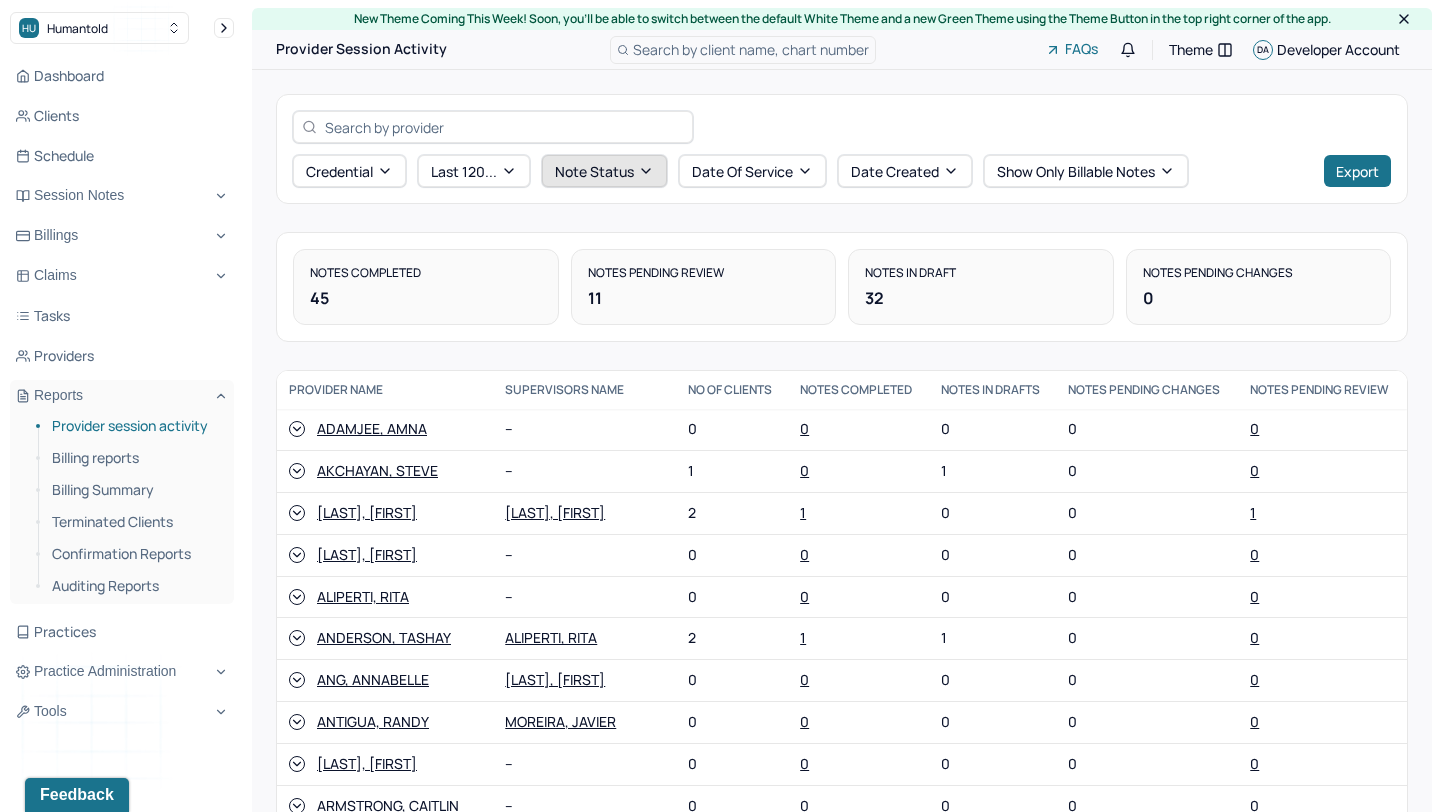 click on "Note status" at bounding box center [604, 171] 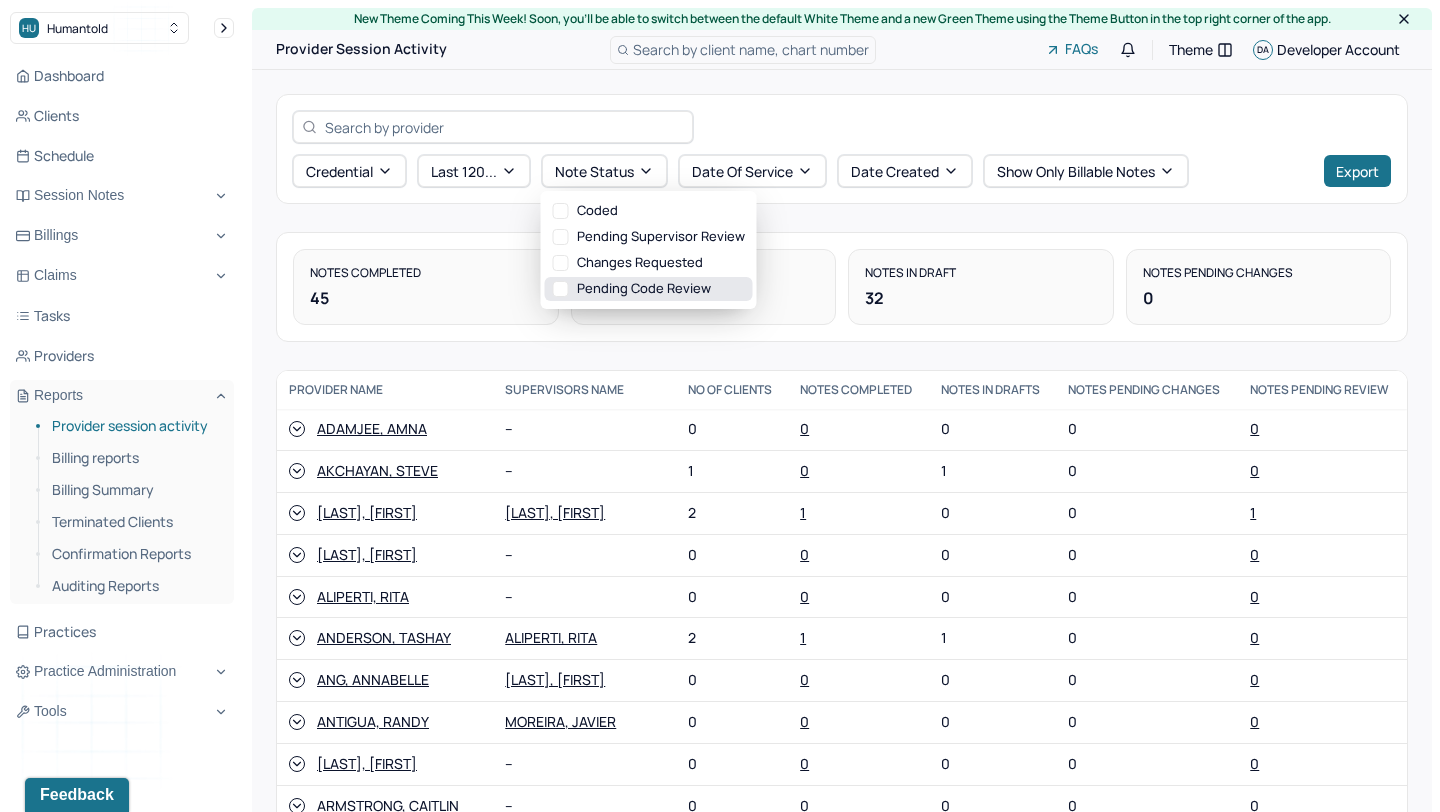 click on "Pending code review" at bounding box center [649, 289] 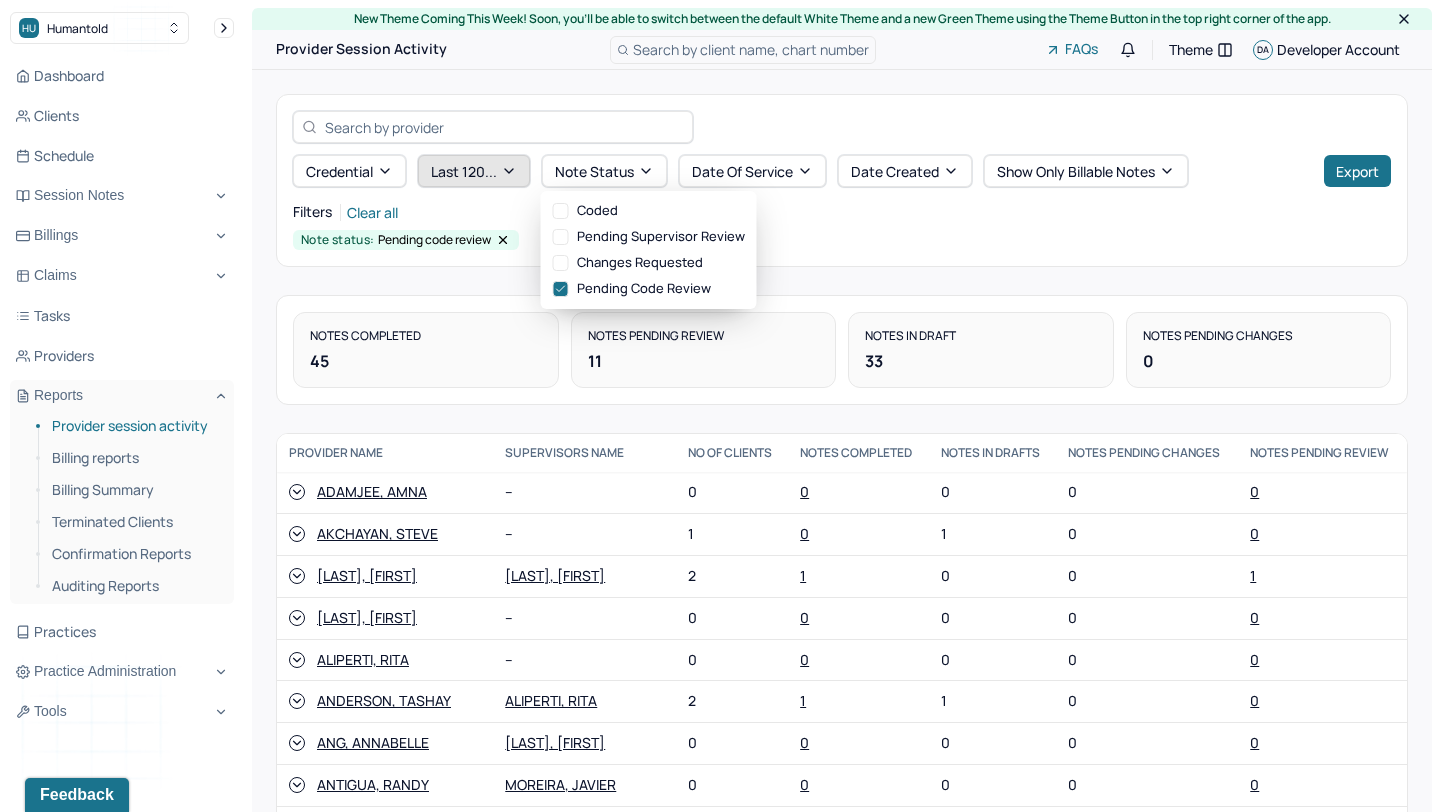click on "Last 120..." at bounding box center [474, 171] 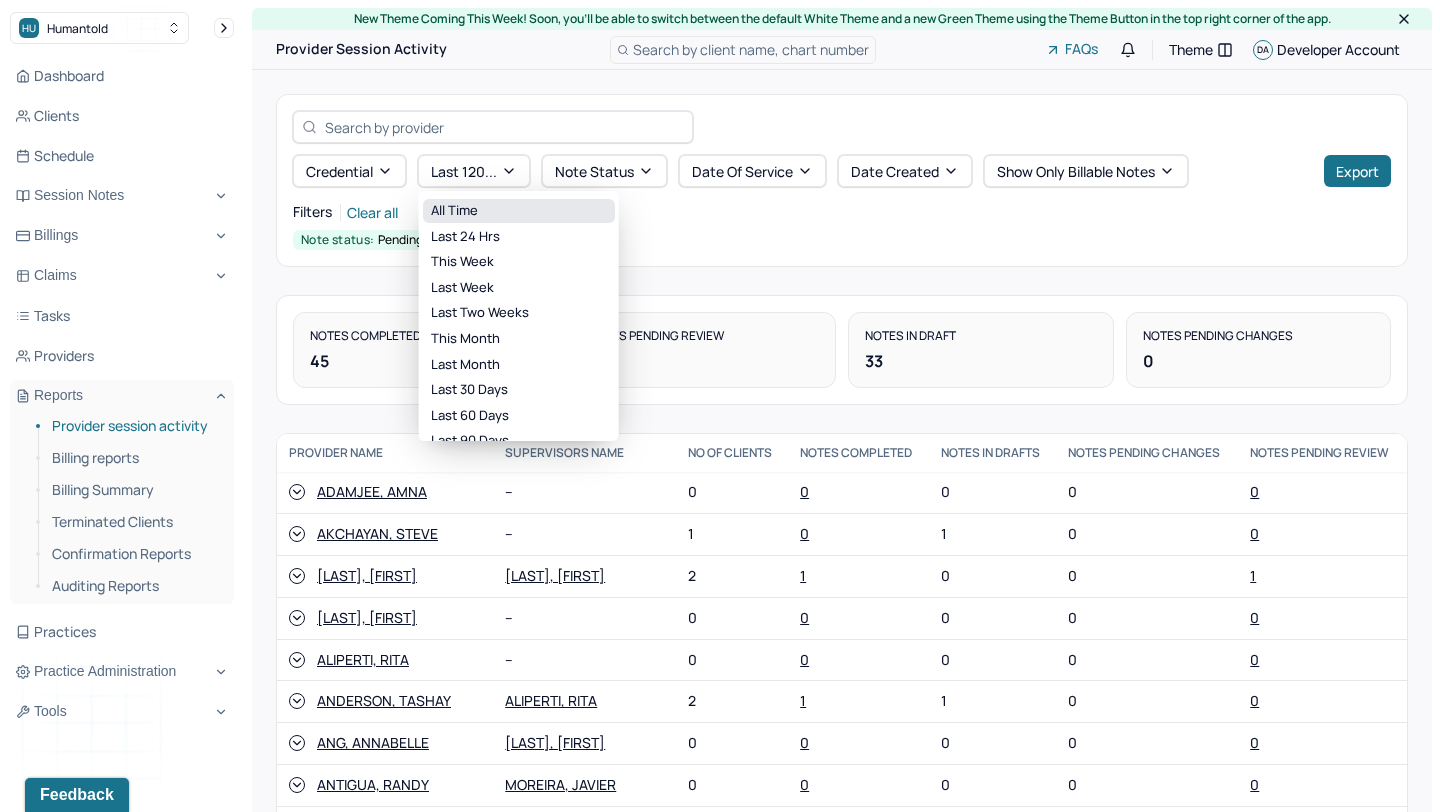 click on "all time" at bounding box center [519, 211] 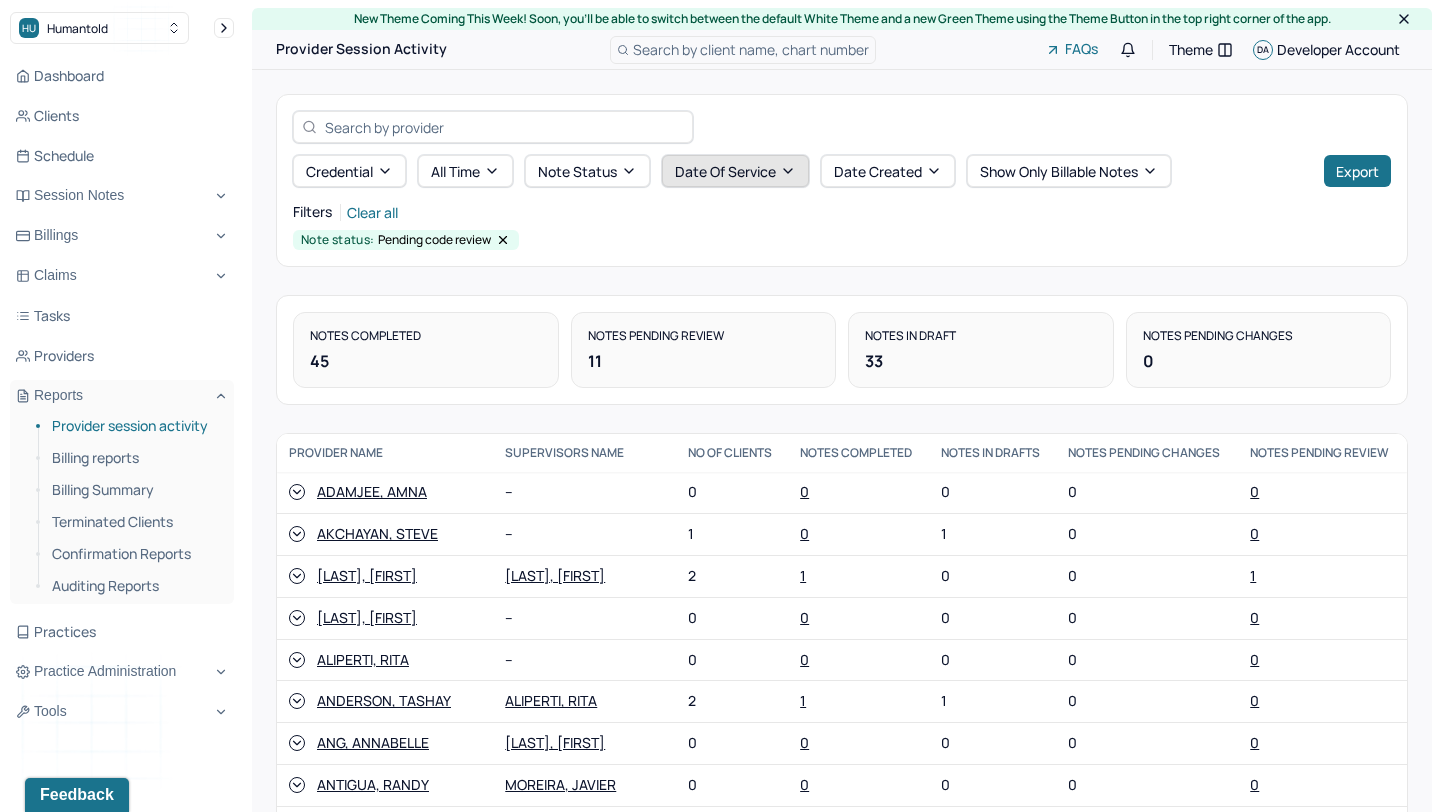 click on "Date Of Service" at bounding box center [735, 171] 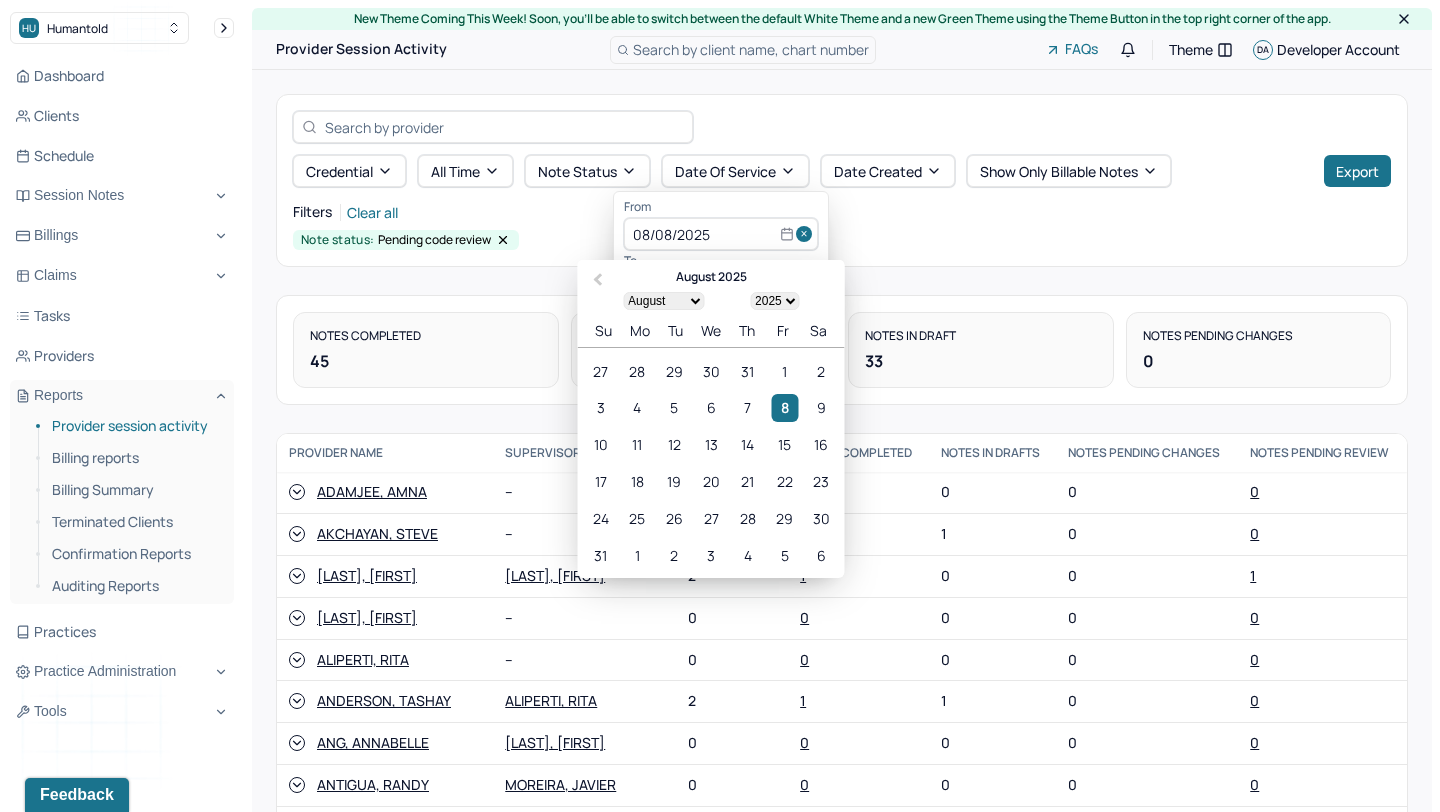 click on "From 08/08/2025 Previous Month August 2025 January February March April May June July August September October November December 1900 1901 1902 1903 1904 1905 1906 1907 1908 1909 1910 1911 1912 1913 1914 1915 1916 1917 1918 1919 1920 1921 1922 1923 1924 1925 1926 1927 1928 1929 1930 1931 1932 1933 1934 1935 1936 1937 1938 1939 1940 1941 1942 1943 1944 1945 1946 1947 1948 1949 1950 1951 1952 1953 1954 1955 1956 1957 1958 1959 1960 1961 1962 1963 1964 1965 1966 1967 1968 1969 1970 1971 1972 1973 1974 1975 1976 1977 1978 1979 1980 1981 1982 1983 1984 1985 1986 1987 1988 1989 1990 1991 1992 1993 1994 1995 1996 1997 1998 1999 2000 2001 2002 2003 2004 2005 2006 2007 2008 2009 2010 2011 2012 2013 2014 2015 2016 2017 2018 2019 2020 2021 2022 2023 2024 2025 Su Mo Tu We Th Fr Sa 27 28 29 30 31 1 2 3 4 5 6 7 8 9 10 11 12 13 14 15 16 17 18 19 20 21 22 23 24 25 26 27 28 29 30 31 1 2 3 4 5 6 To" at bounding box center [721, 252] 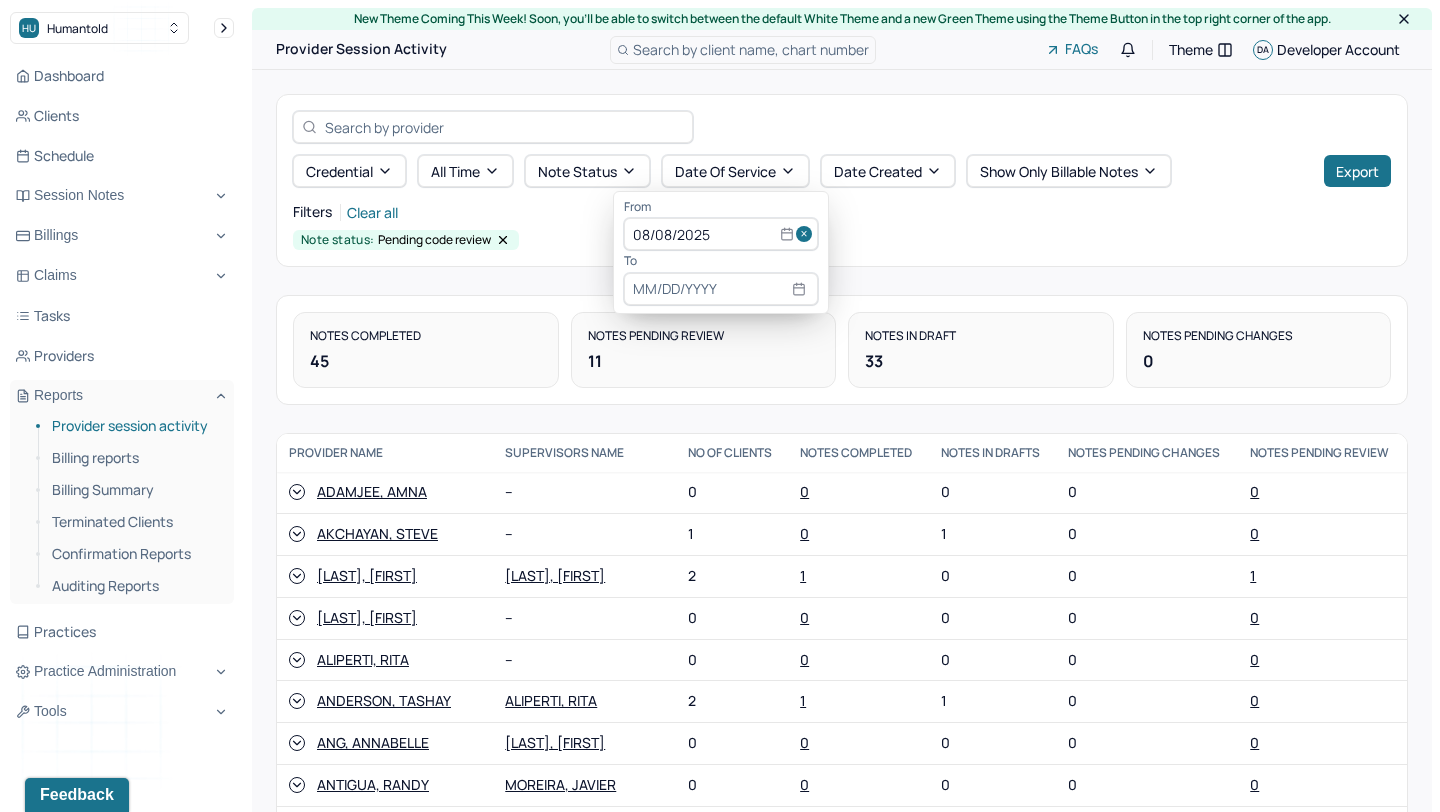 click on "Note status: Pending code review" at bounding box center (842, 240) 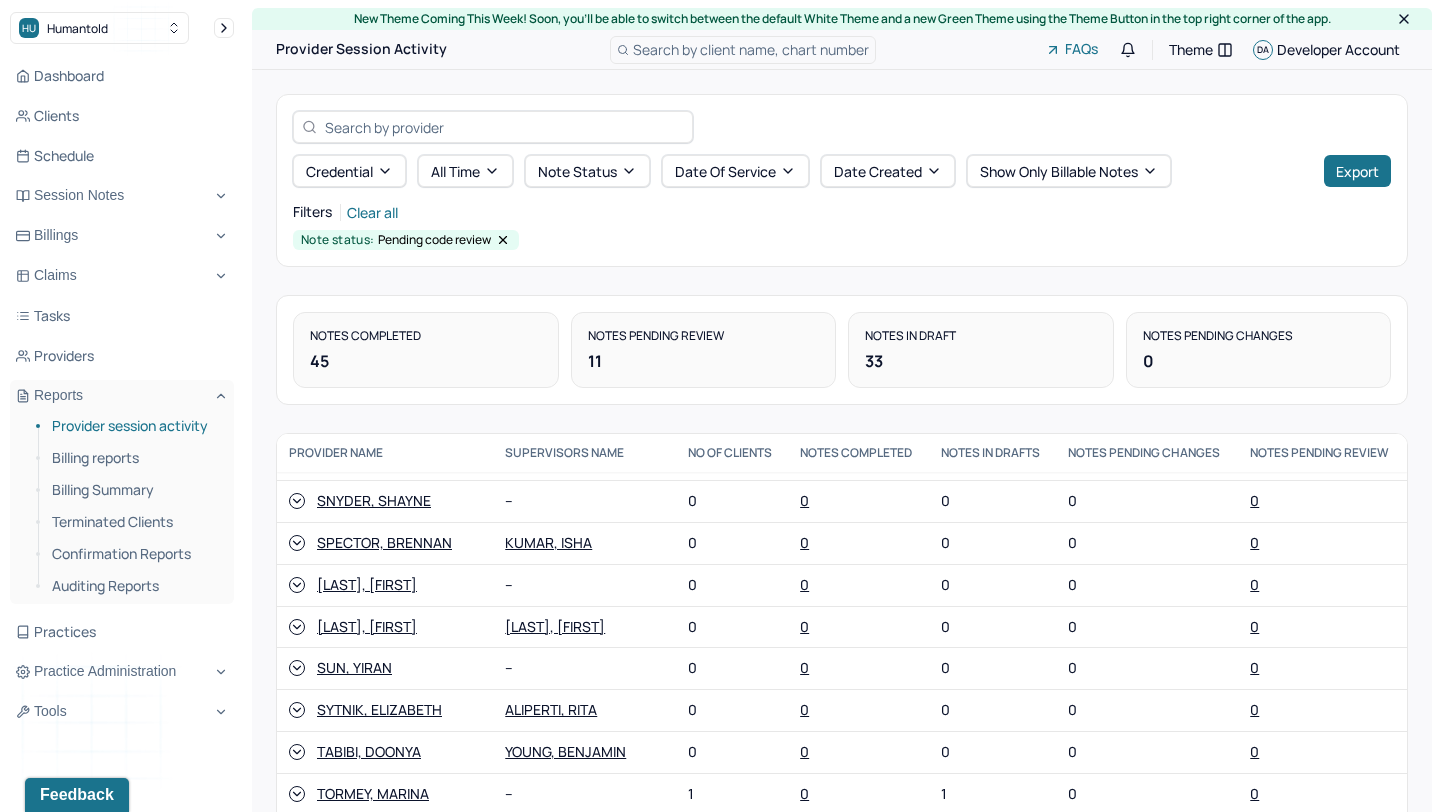 scroll, scrollTop: 4823, scrollLeft: 0, axis: vertical 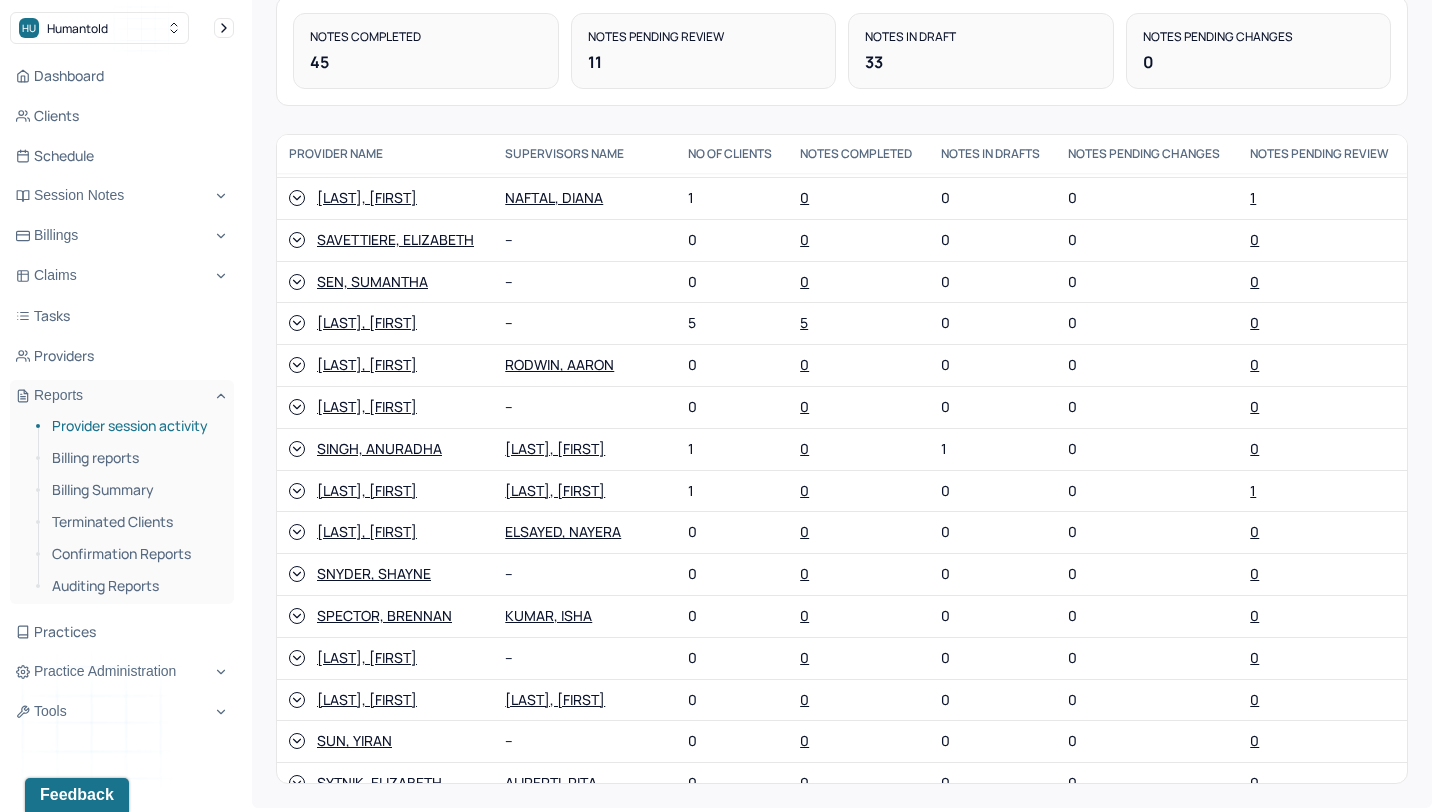 click on "[LAST], [FIRST]" at bounding box center (385, 658) 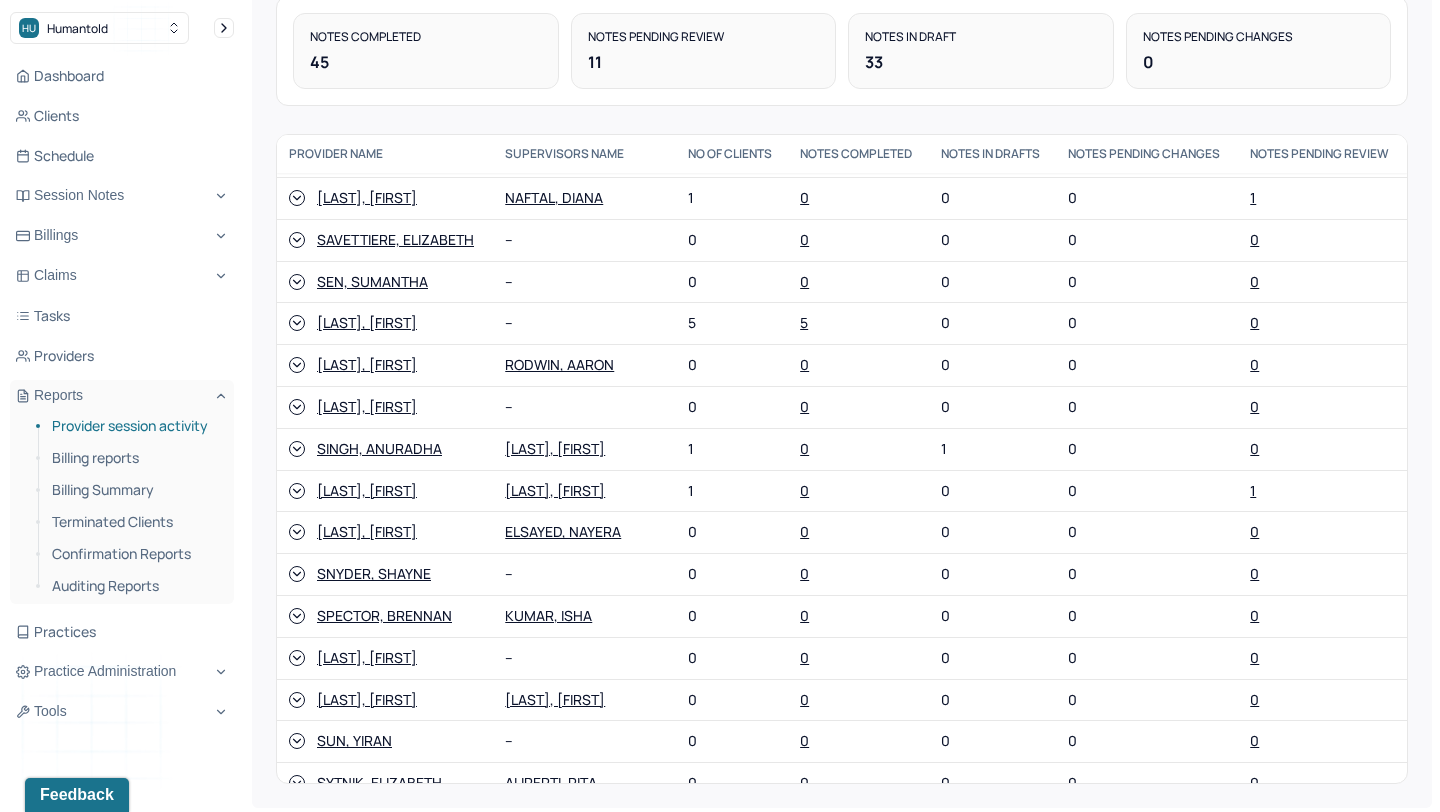 click at bounding box center [297, 658] 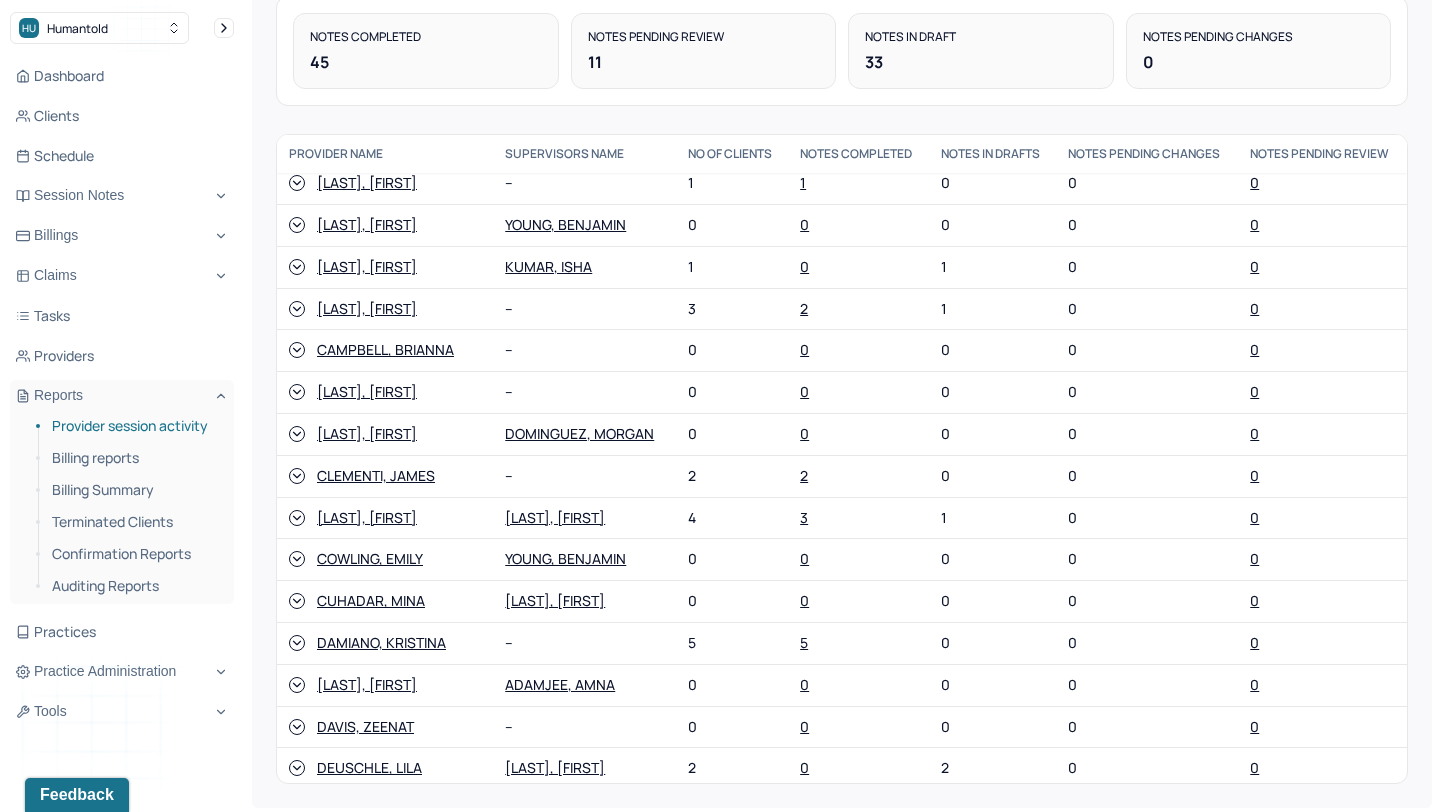 scroll, scrollTop: 0, scrollLeft: 0, axis: both 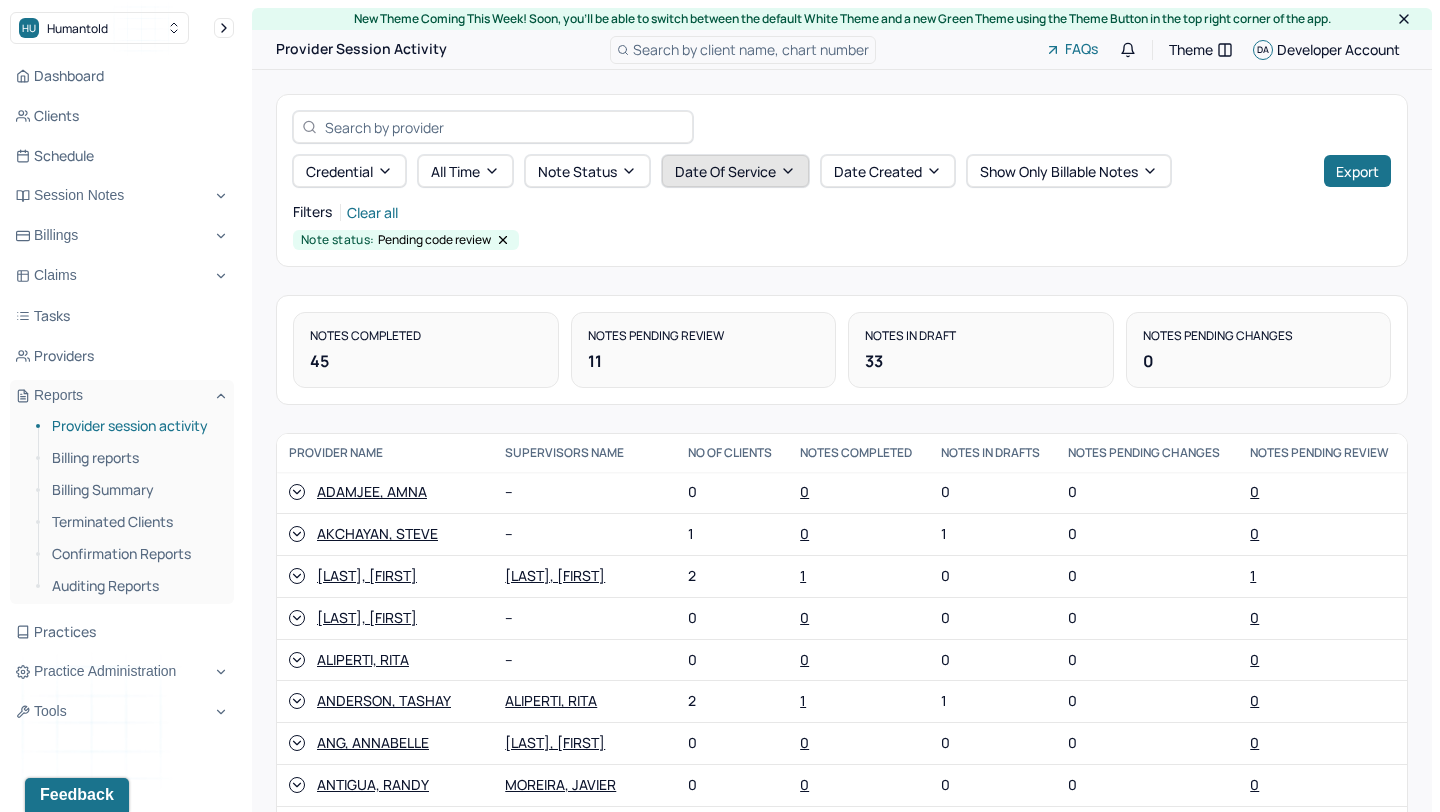 click on "Date Of Service" at bounding box center (735, 171) 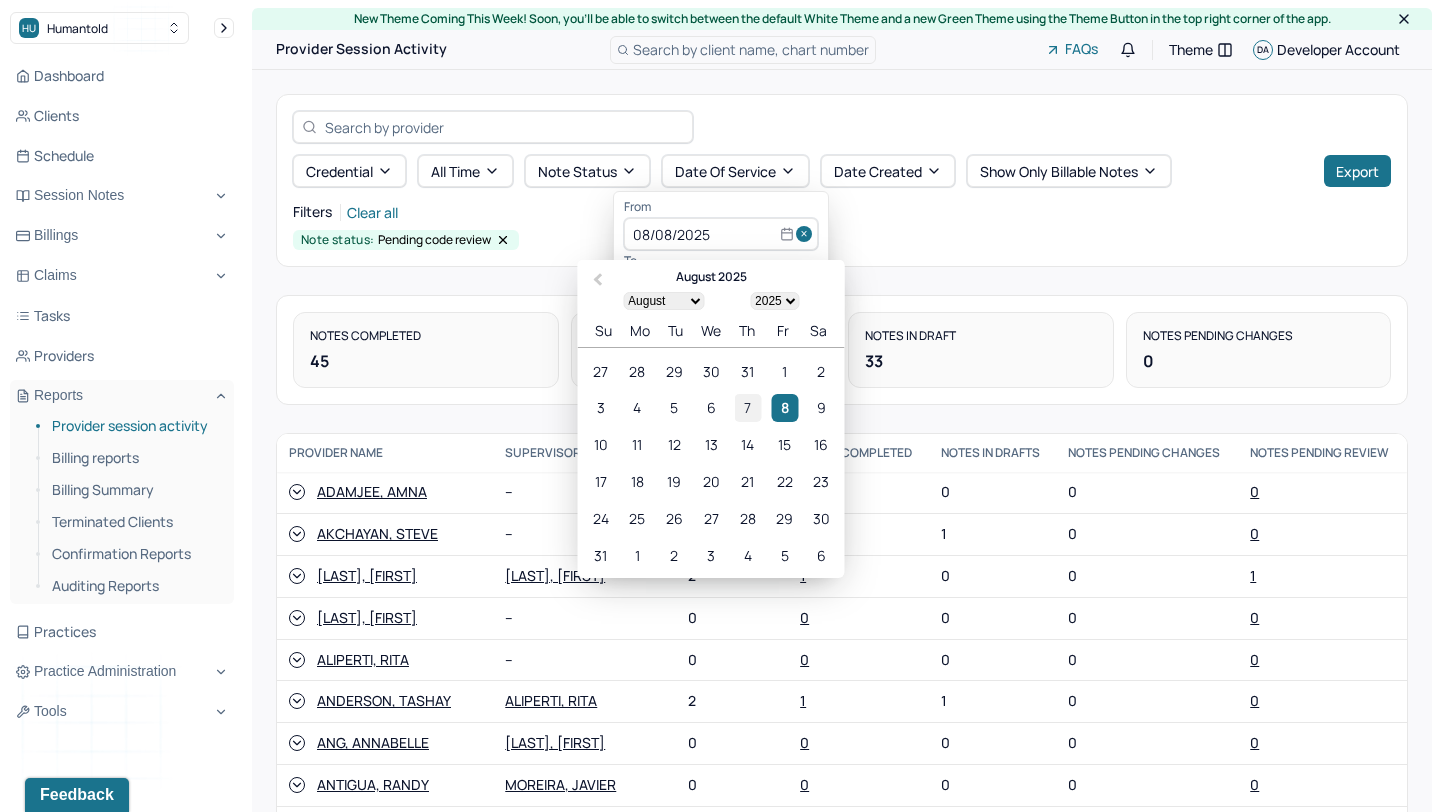click on "7" at bounding box center [747, 408] 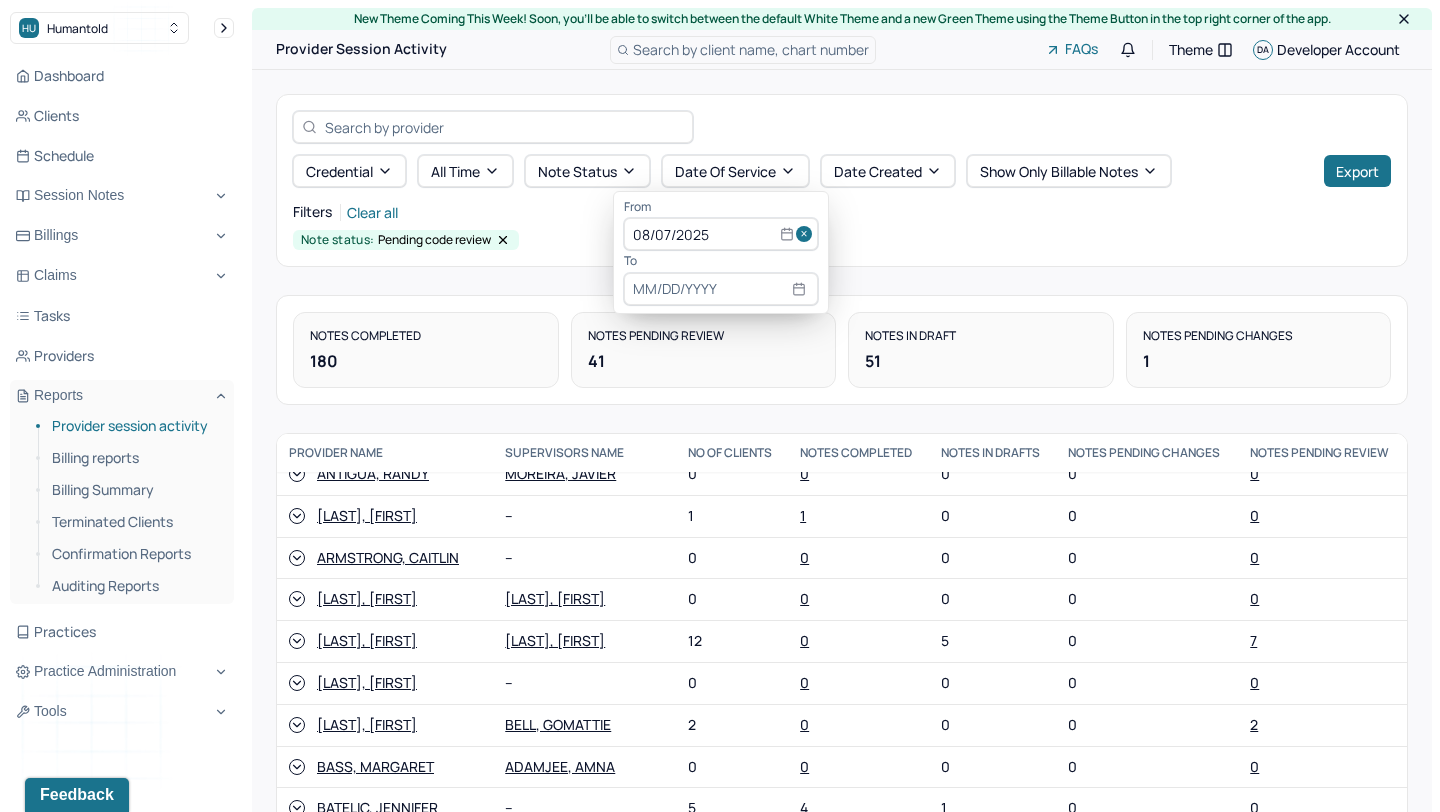 scroll, scrollTop: 386, scrollLeft: 0, axis: vertical 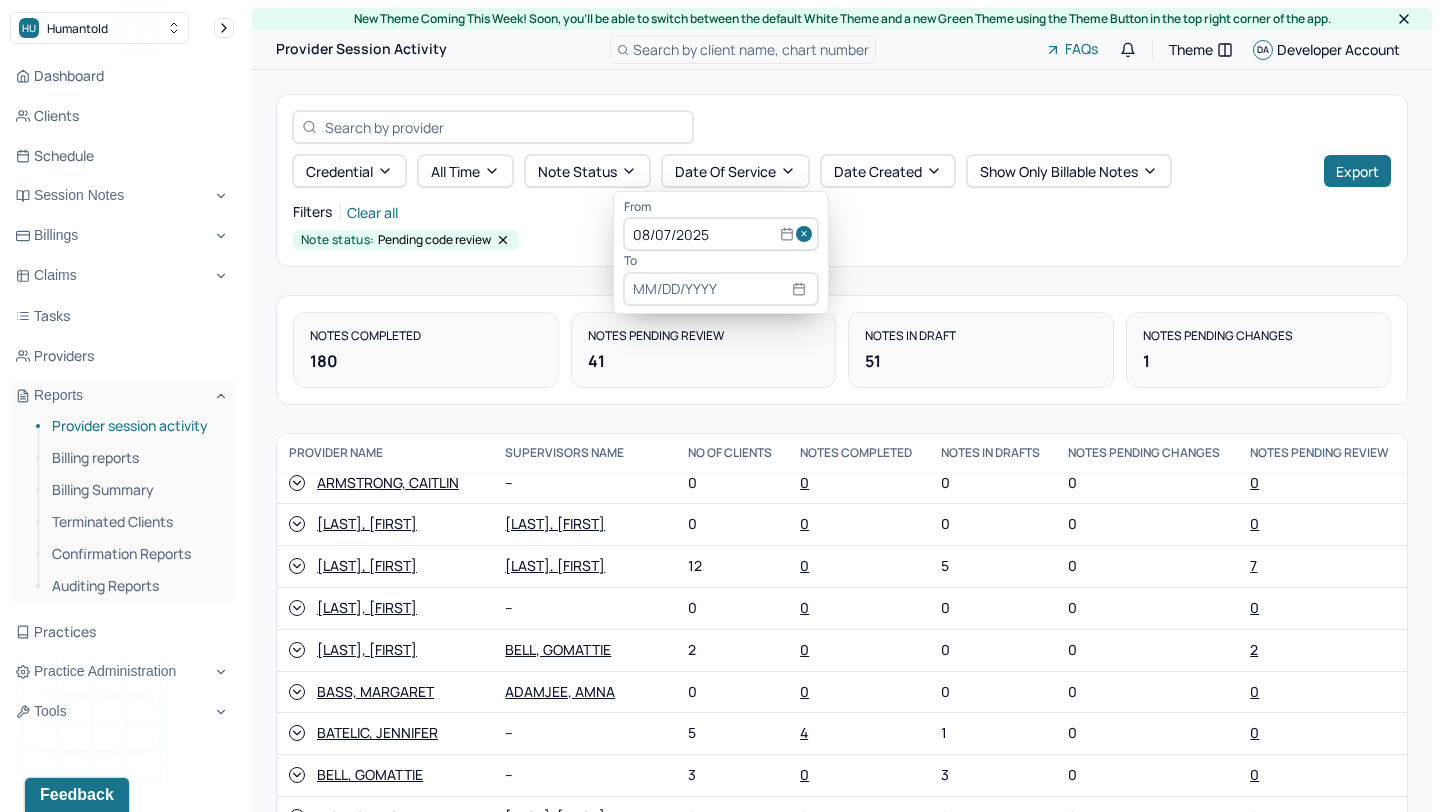 click on "Credential All time Note status Date Of Service Date Created Show only billable notes Export Filters Clear all Note status: Pending code review Notes Completed 180 Notes pending review 41 Notes in draft 51 Notes pending changes 1 Provider name SUPERVISORS NAME NO OF CLIENTS NOTES COMPLETED NOTES IN DRAFTS NOTES PENDING CHANGES NOTES PENDING REVIEW ADAMJEE, AMNA -- 4 4 0 0 0 AKCHAYAN, STEVE -- 1 0 1 0 0 ALGHAMDI, DANAH DHIRANI, FATEMAH 5 3 0 0 2 ALIPERTI, DEANNA -- 0 0 0 0 0 ALIPERTI, RITA -- 0 0 0 0 0 ANDERSON, TASHAY ALIPERTI, RITA 6 4 2 0 0 ANG, ANNABELLE BRUNETTI, ANDREA 0 0 0 0 0 ANTIGUA, RANDY MOREIRA, JAVIER 0 0 0 0 0 ARCERI, CHRISTINA -- 1 1 0 0 0 ARMSTRONG, CAITLIN -- 0 0 0 0 0 AULESTIA, ASHLEY LEE, DANIEL 0 0 0 0 0 AZIEVA, GULSANAM BAILEY, JANAY 12 0 5 0 7 BAILEY, JANAY -- 0 0 0 0 0 BASCOMBE, SHERIDAN BELL, GOMATTIE 2 0 0 0 2 BASS, MARGARET ADAMJEE, AMNA 0 0 0 0 0 BATELIC, JENNIFER -- 5 4 1 0 0 BELL, GOMATTIE -- 3 0 3 0 0 BICKFORD, SIERRA LATIFOGLU, ASYA 0 0 0 0 0 BISPHAM-EVELYN, KENDRA 0 0 0 0 0 6 0" at bounding box center (842, 588) 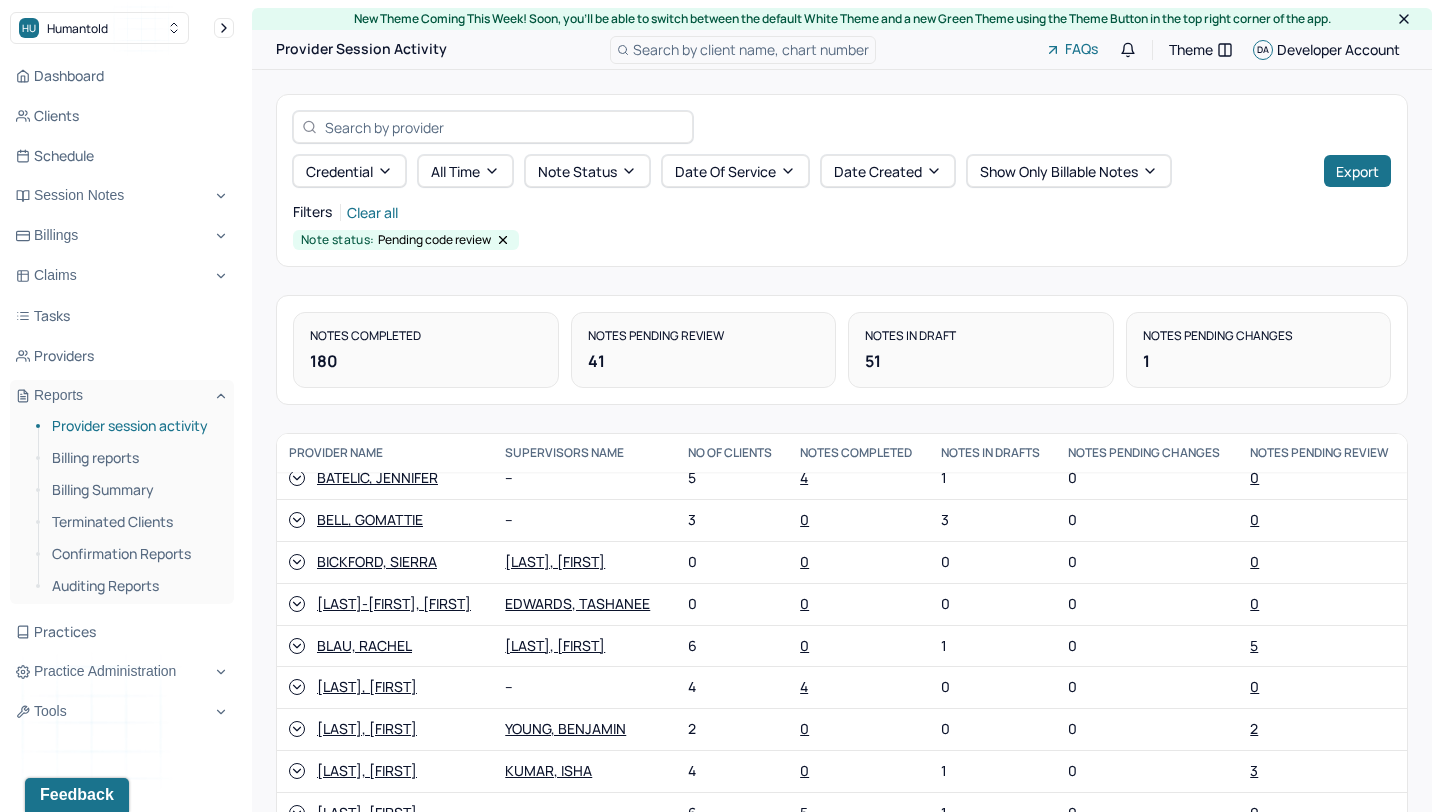scroll, scrollTop: 0, scrollLeft: 0, axis: both 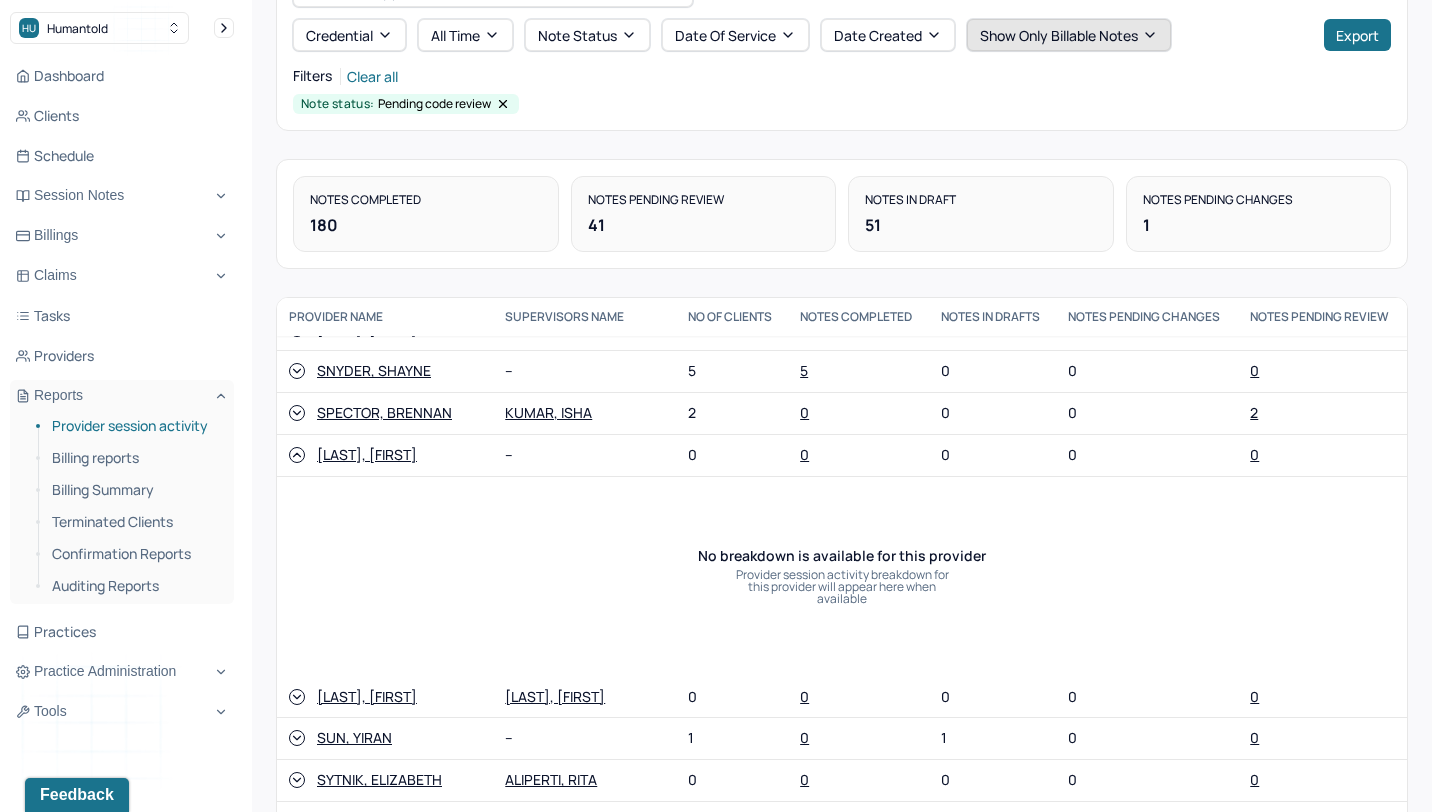 click on "Show only billable notes" at bounding box center [1069, 35] 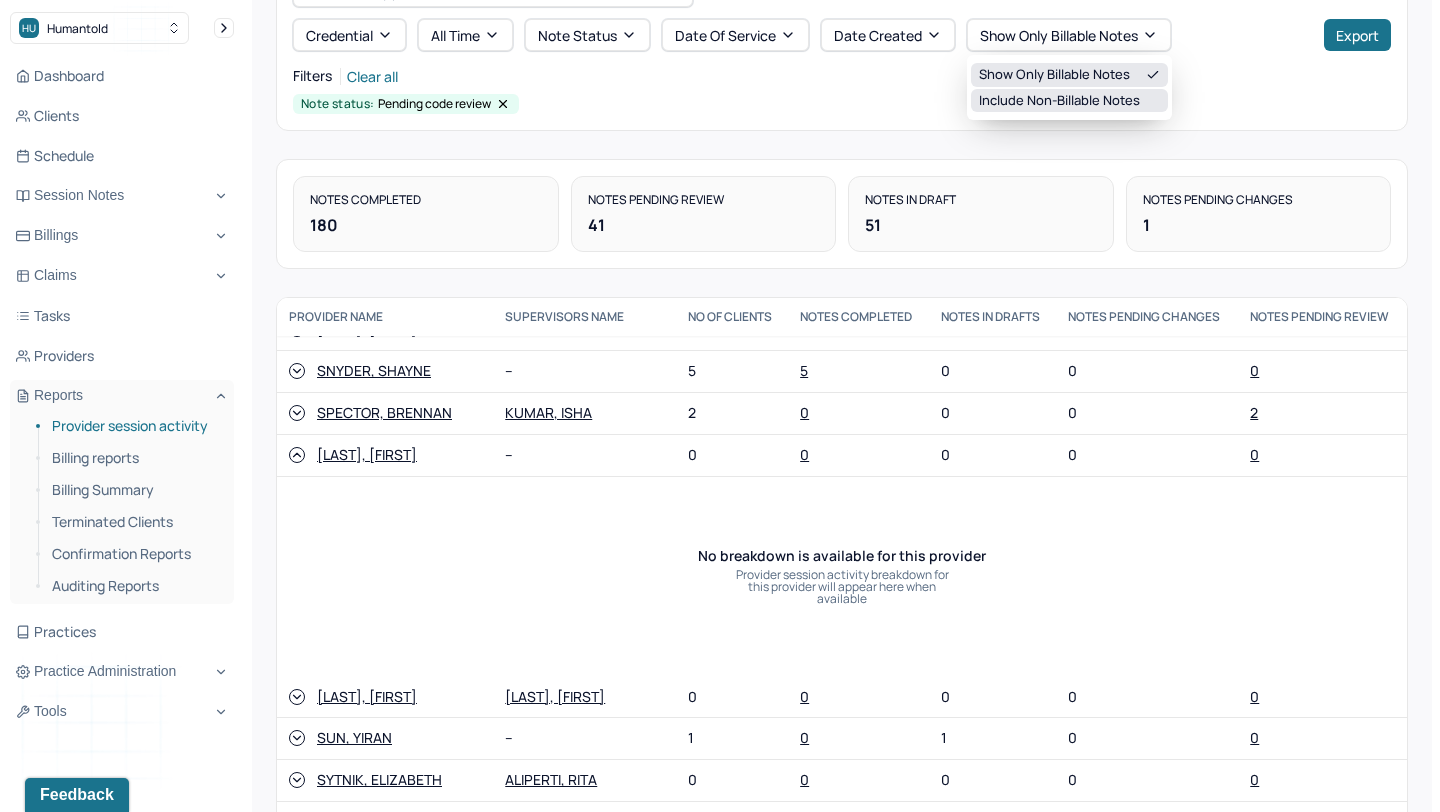 click on "Include non-billable notes" at bounding box center (1069, 101) 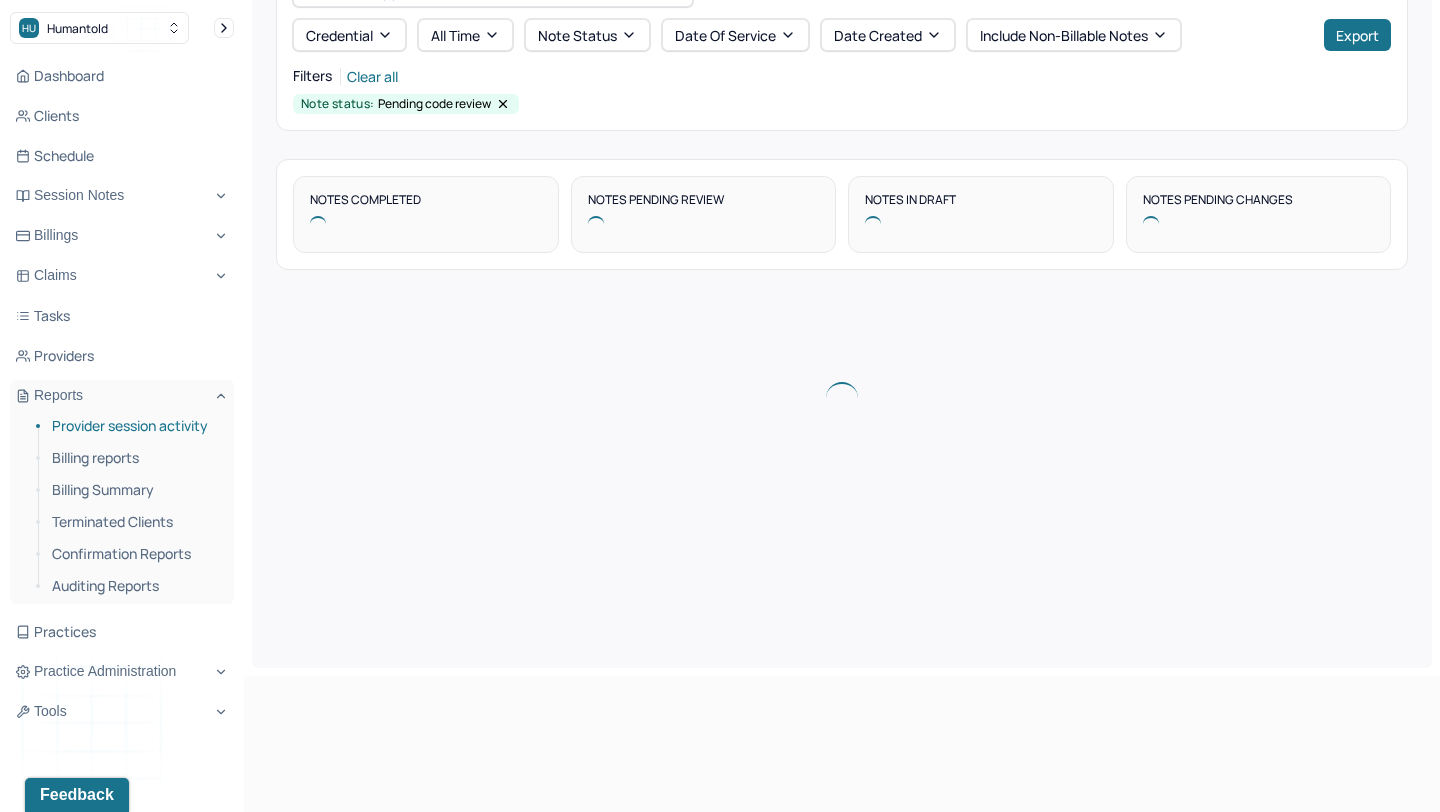 scroll, scrollTop: 0, scrollLeft: 0, axis: both 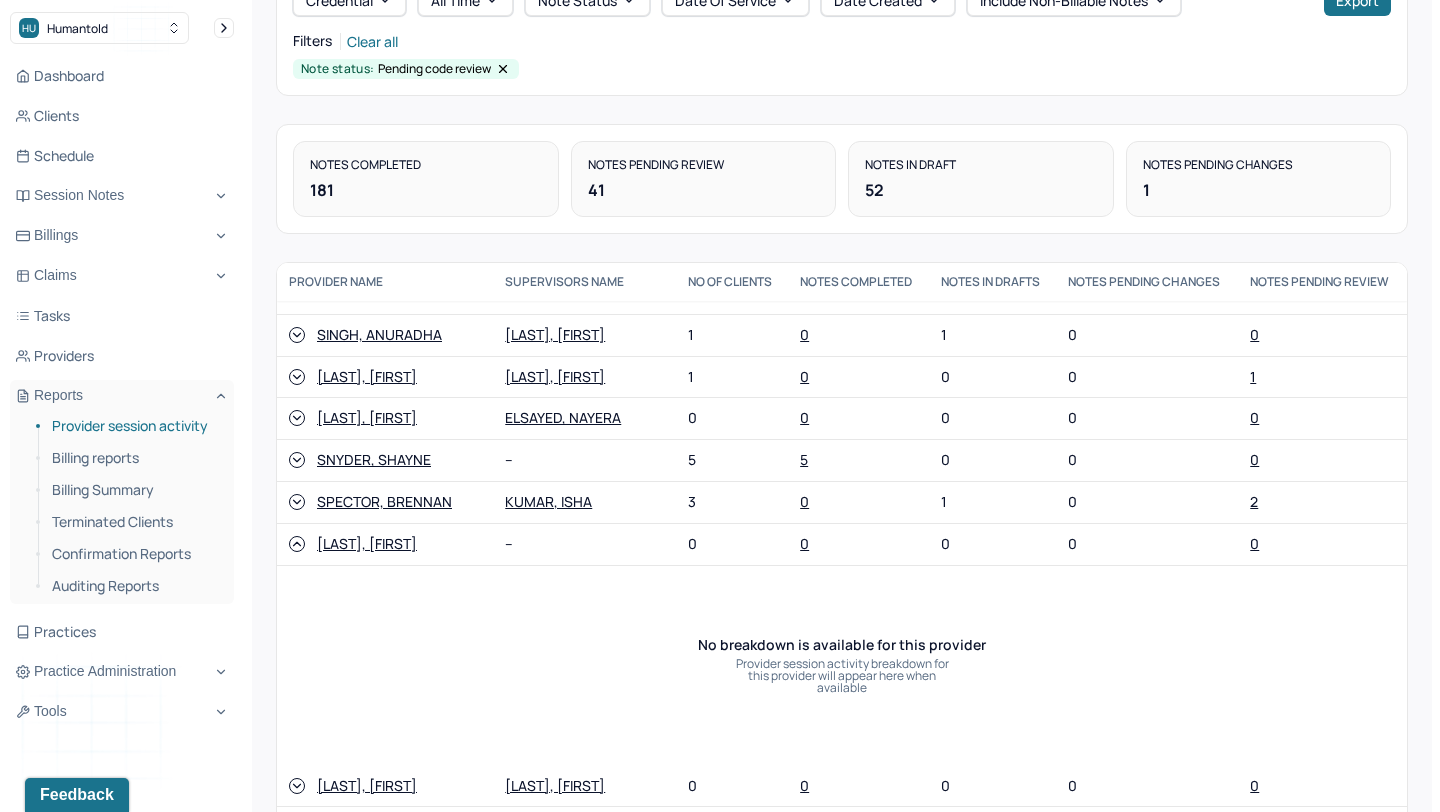 click on "No breakdown is available for this provider Provider session activity breakdown for this provider will appear here when available" at bounding box center (842, 666) 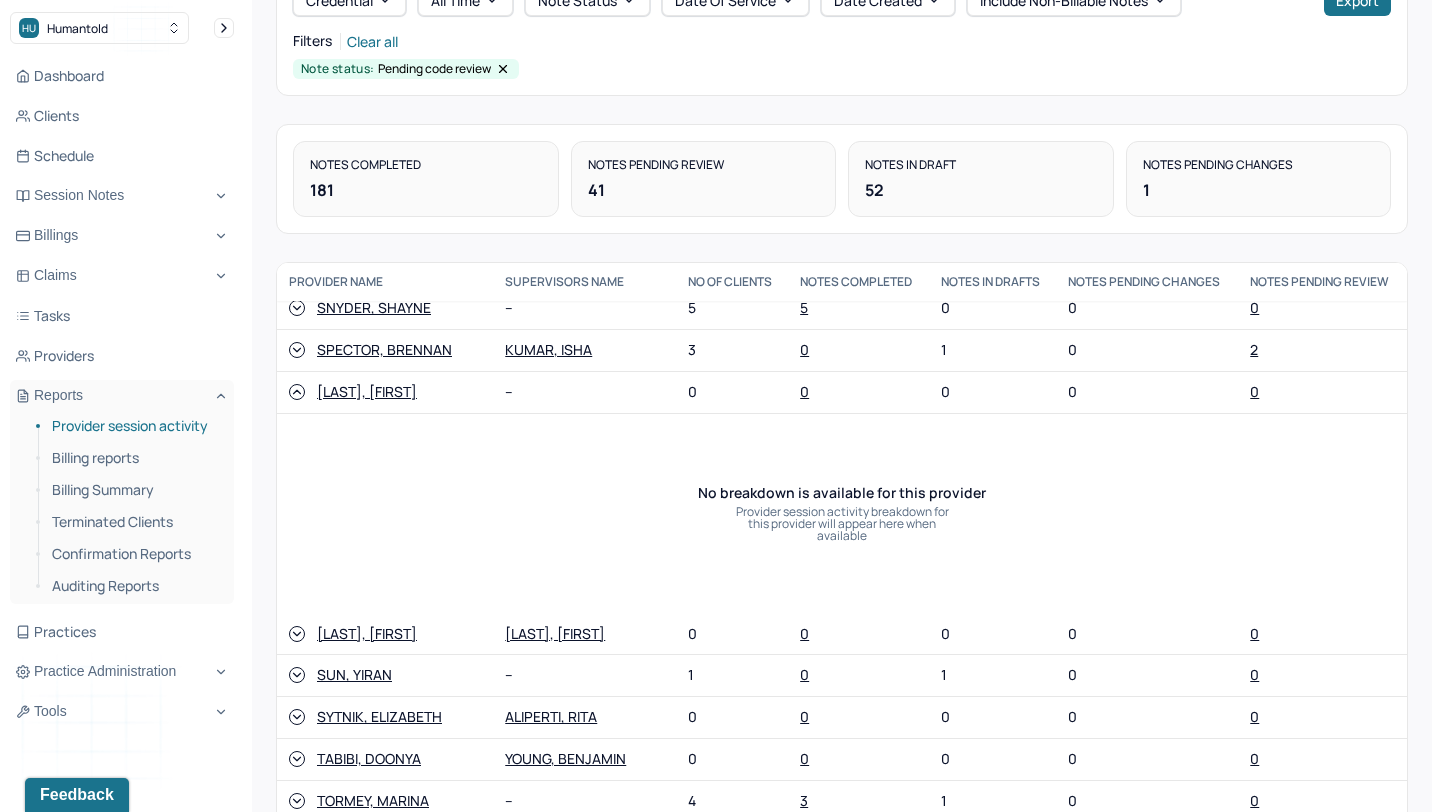 scroll, scrollTop: 4366, scrollLeft: 0, axis: vertical 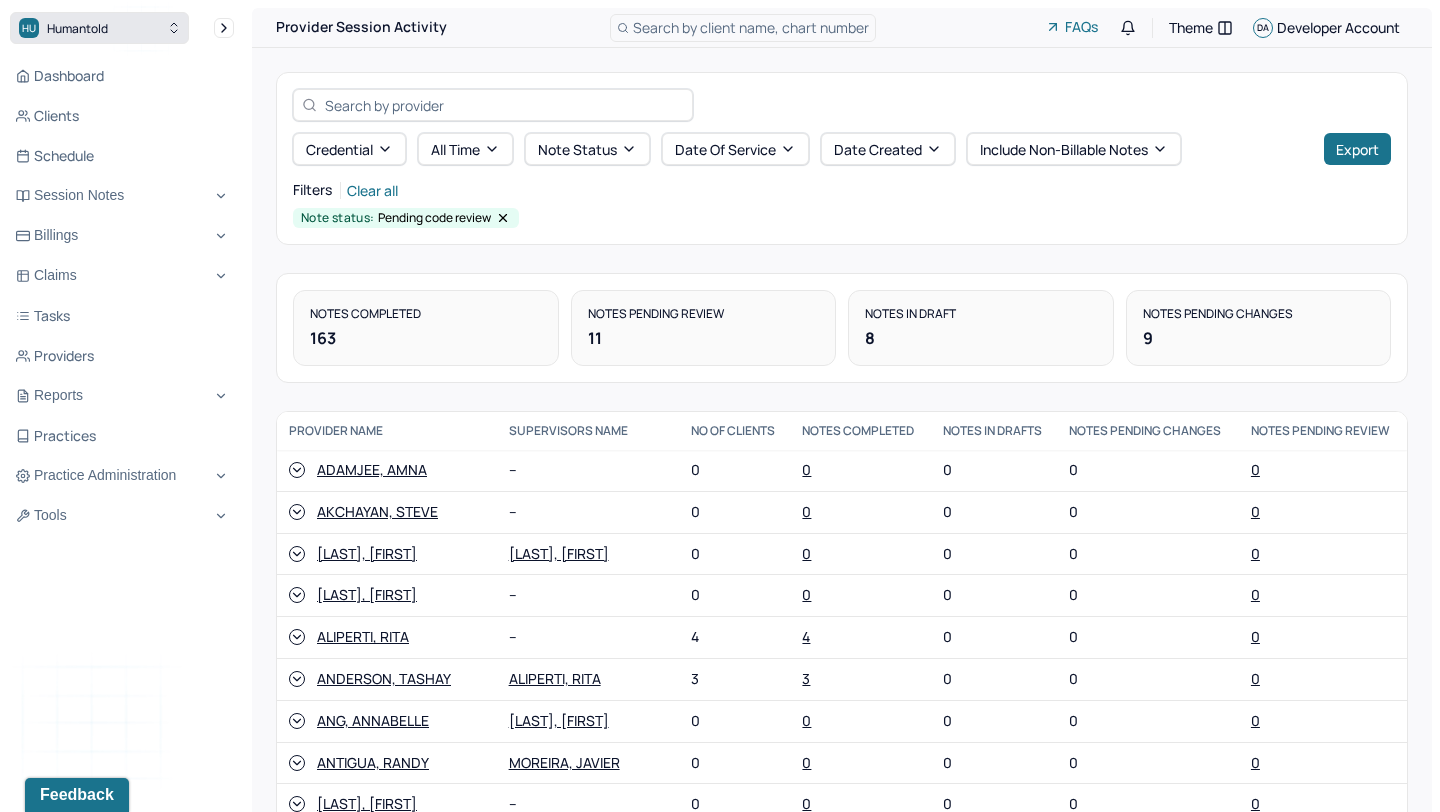click on "HU Humantold" at bounding box center (99, 28) 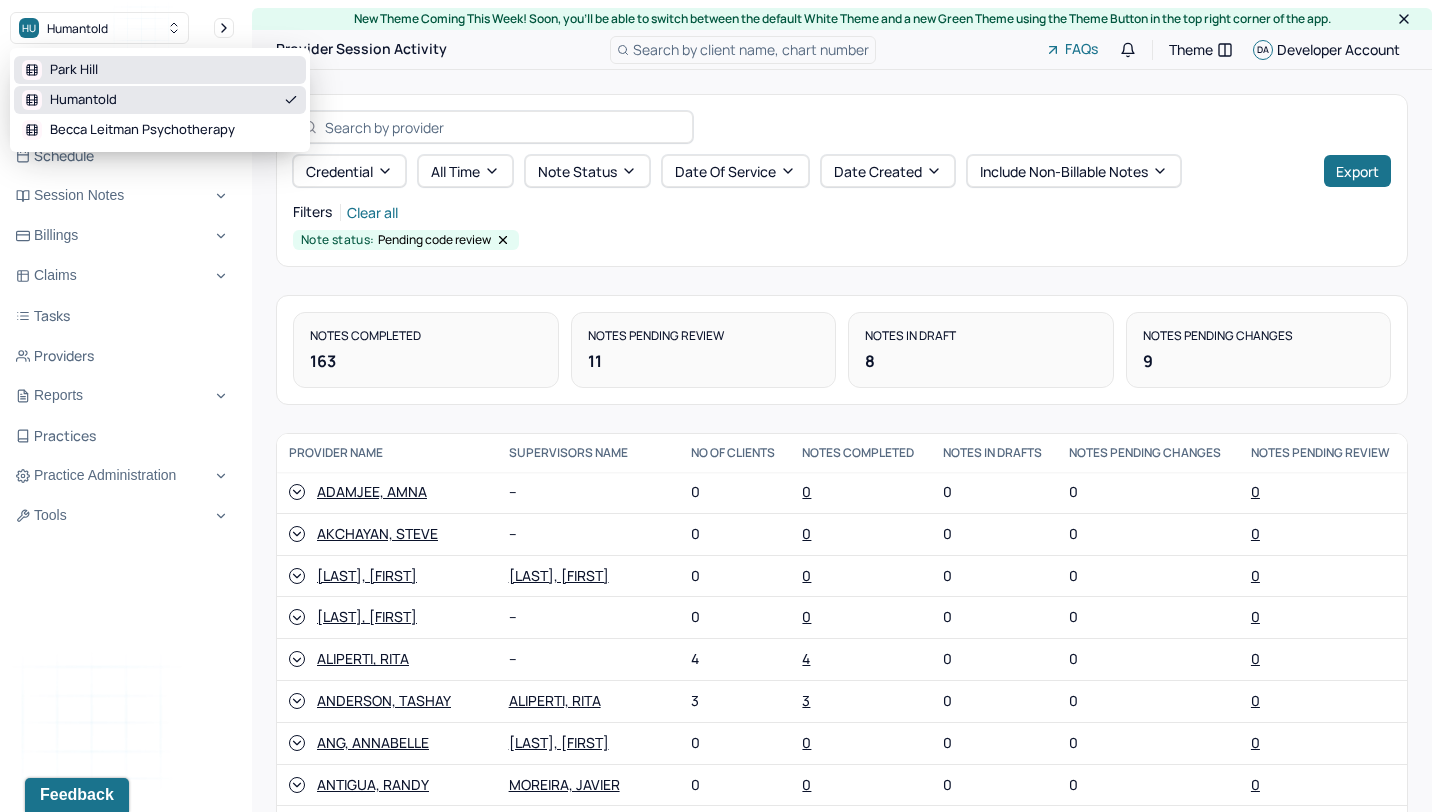 click on "Park Hill" at bounding box center [74, 70] 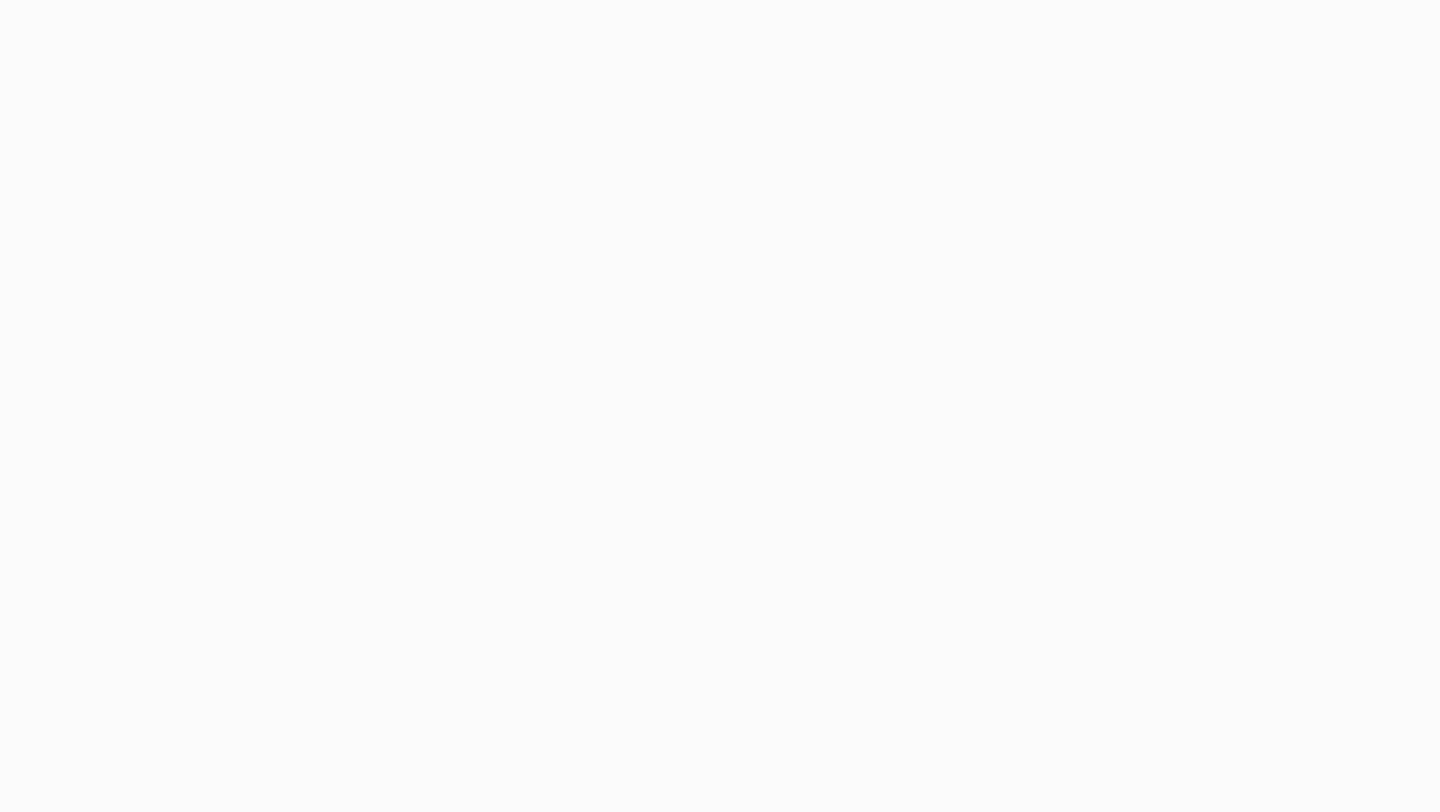 scroll, scrollTop: 0, scrollLeft: 0, axis: both 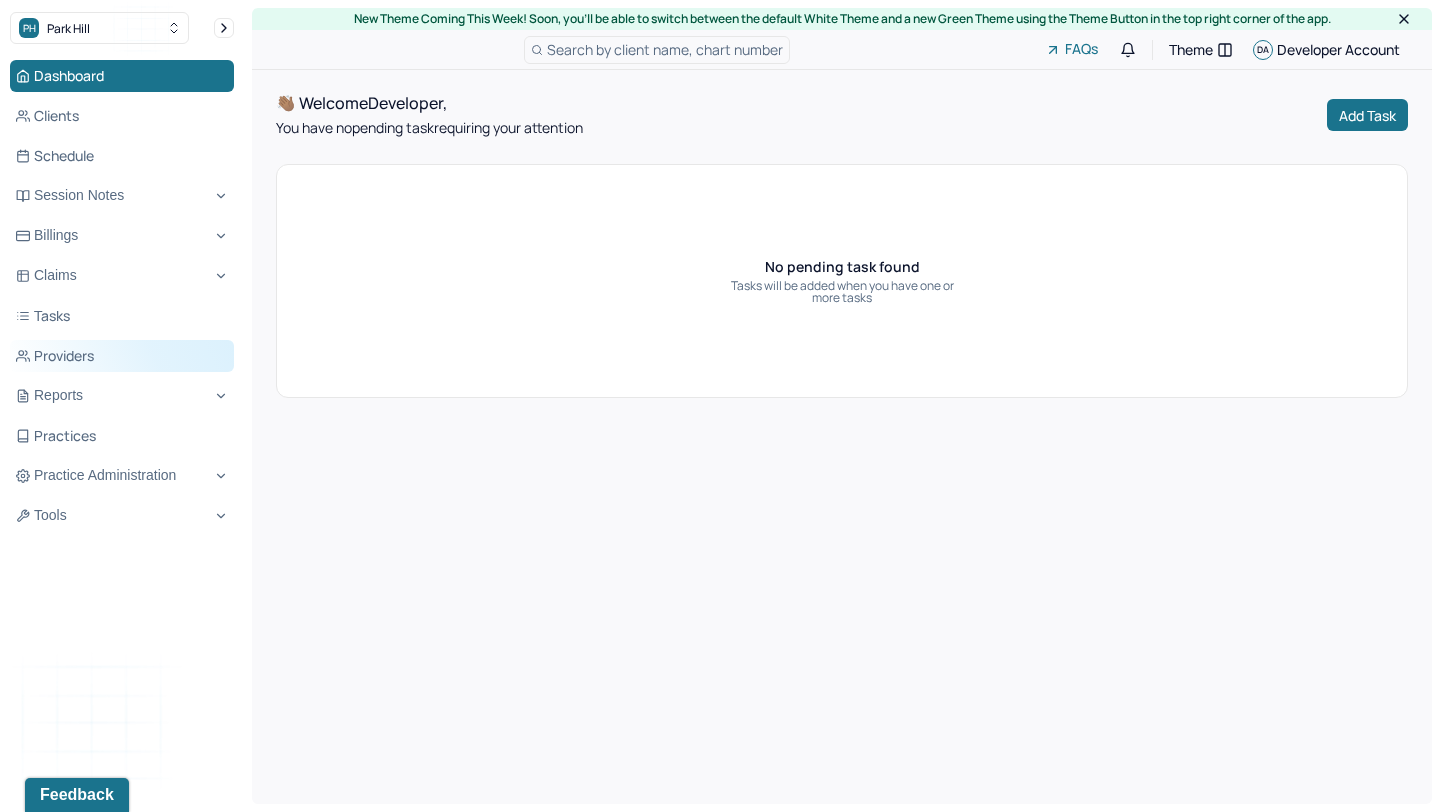 click on "Providers" at bounding box center (122, 356) 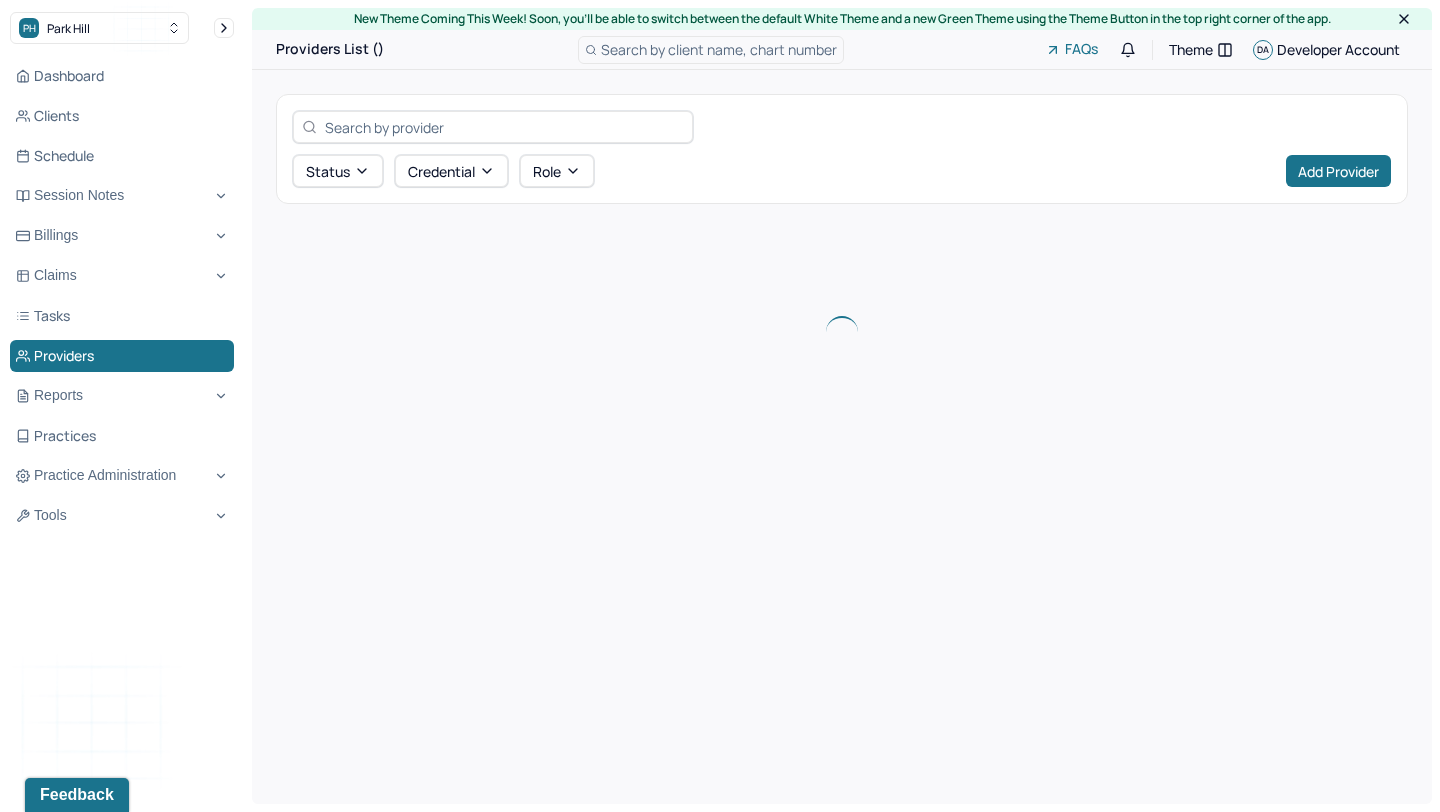 click at bounding box center [493, 127] 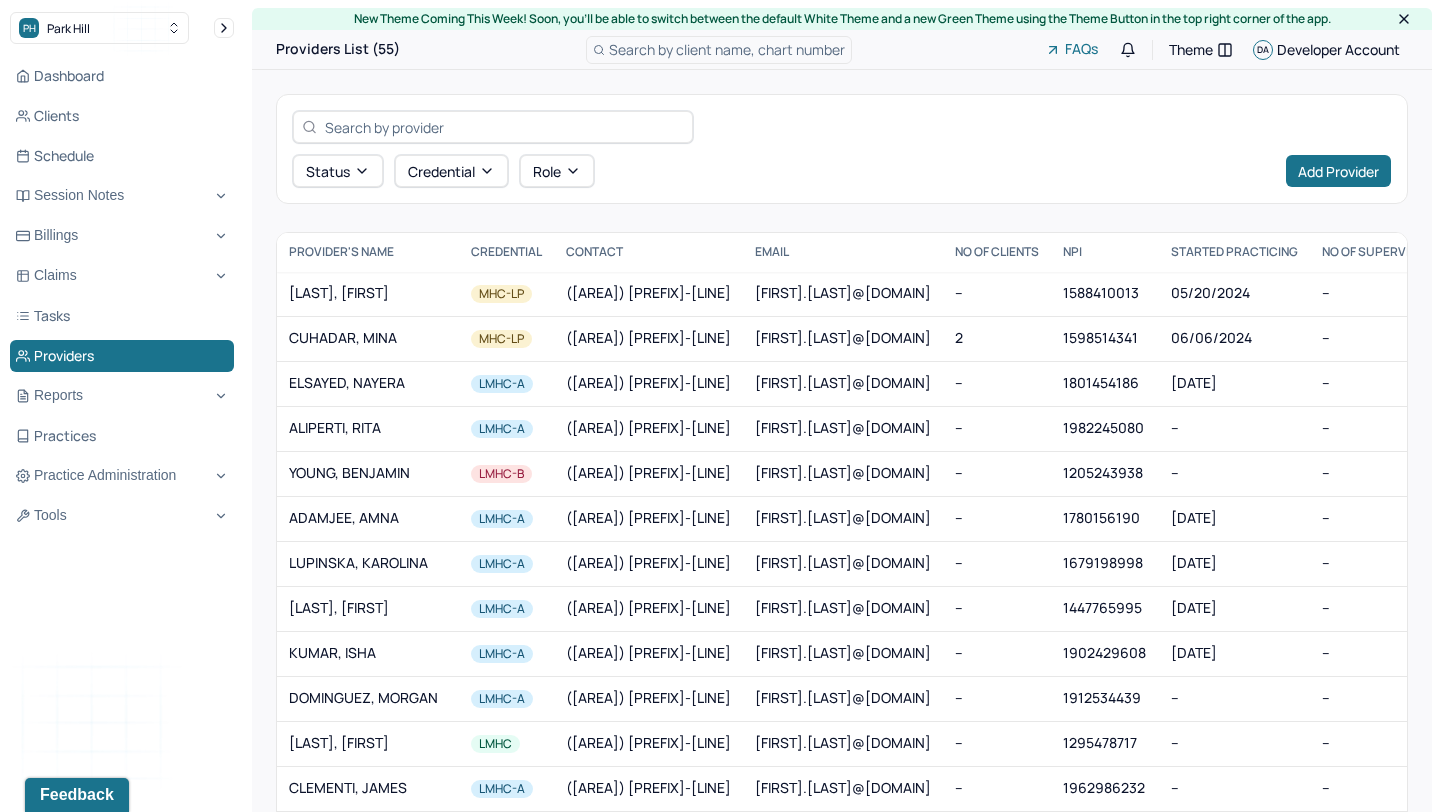 click at bounding box center [504, 127] 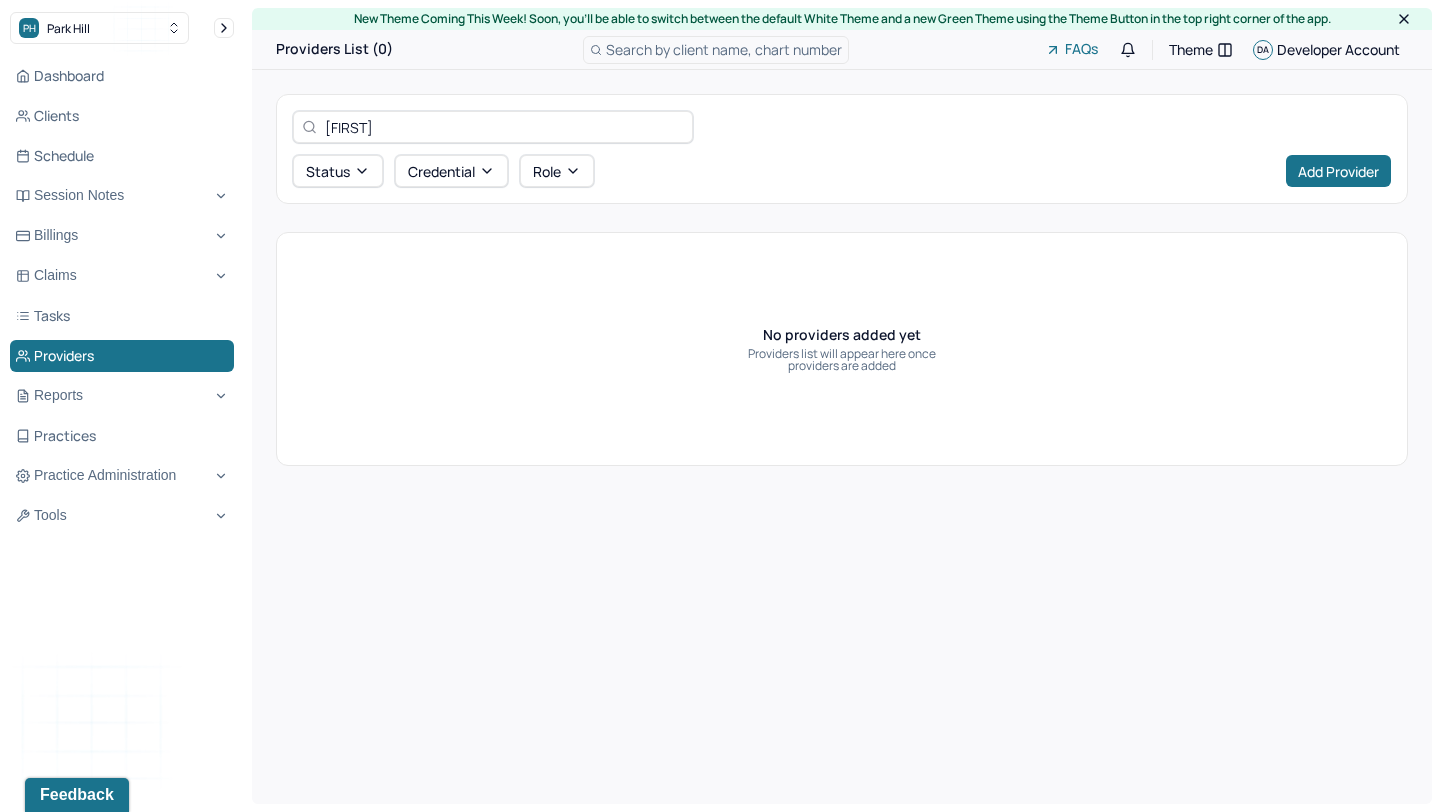 type on "stephanie" 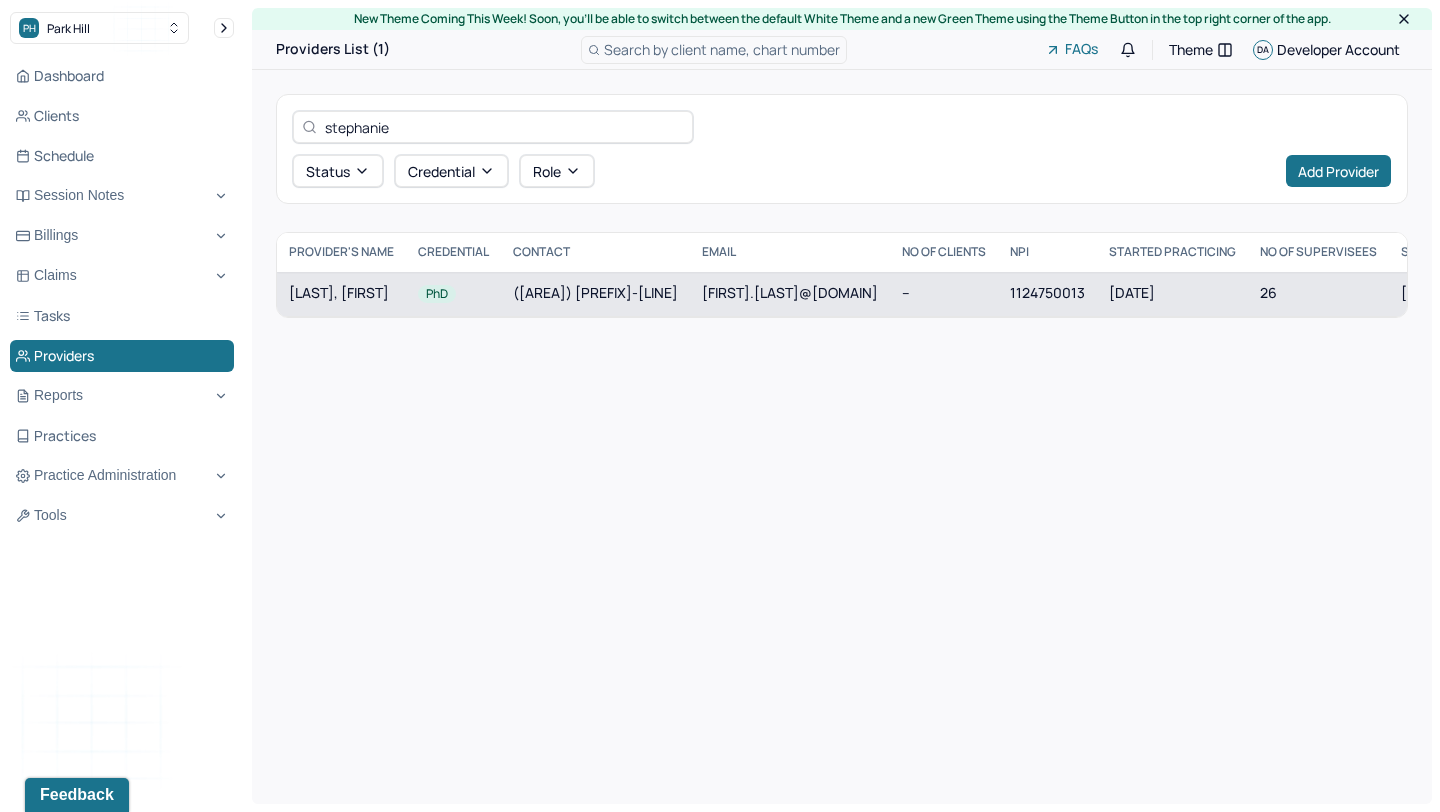 click on "[LAST], [FIRST]" at bounding box center (341, 294) 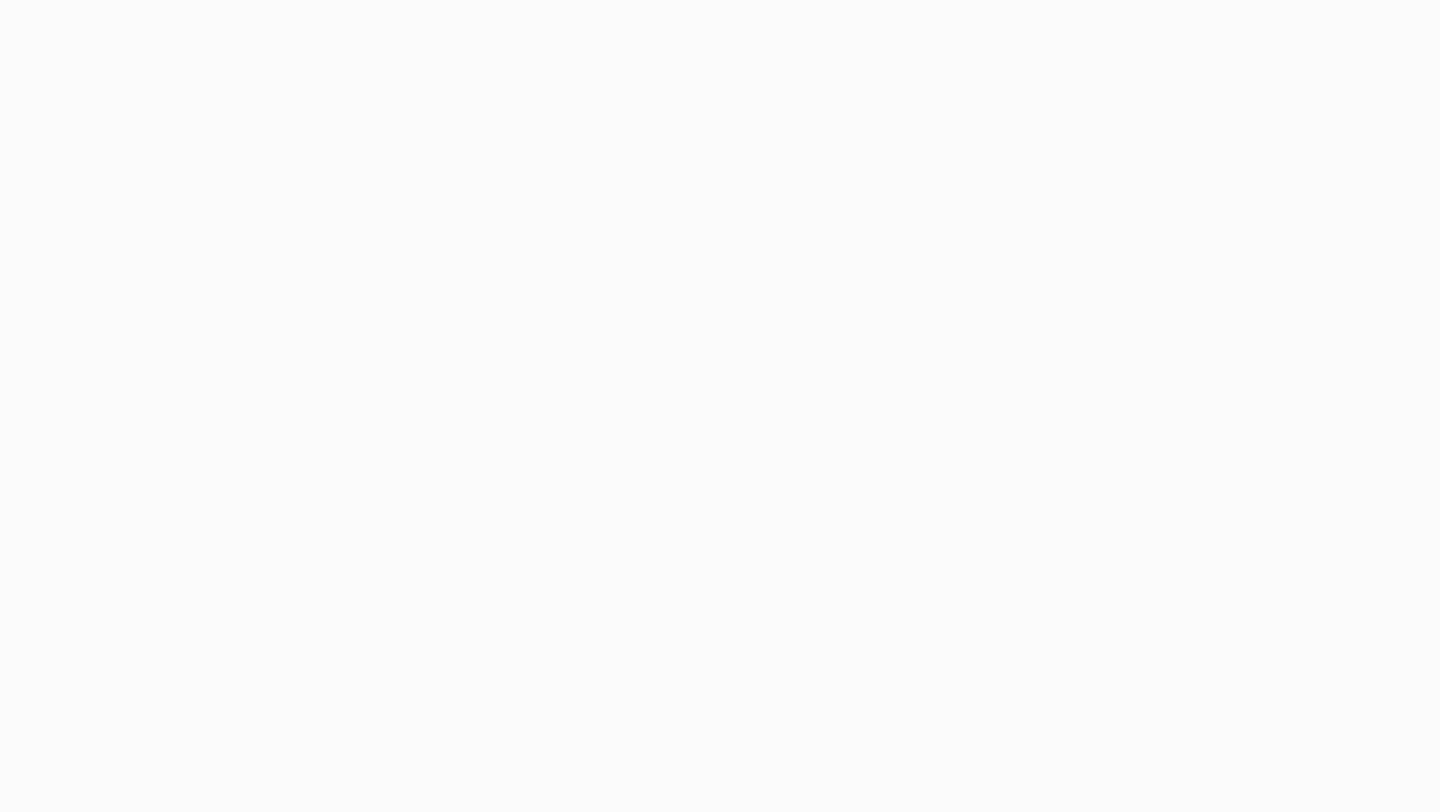 scroll, scrollTop: 0, scrollLeft: 0, axis: both 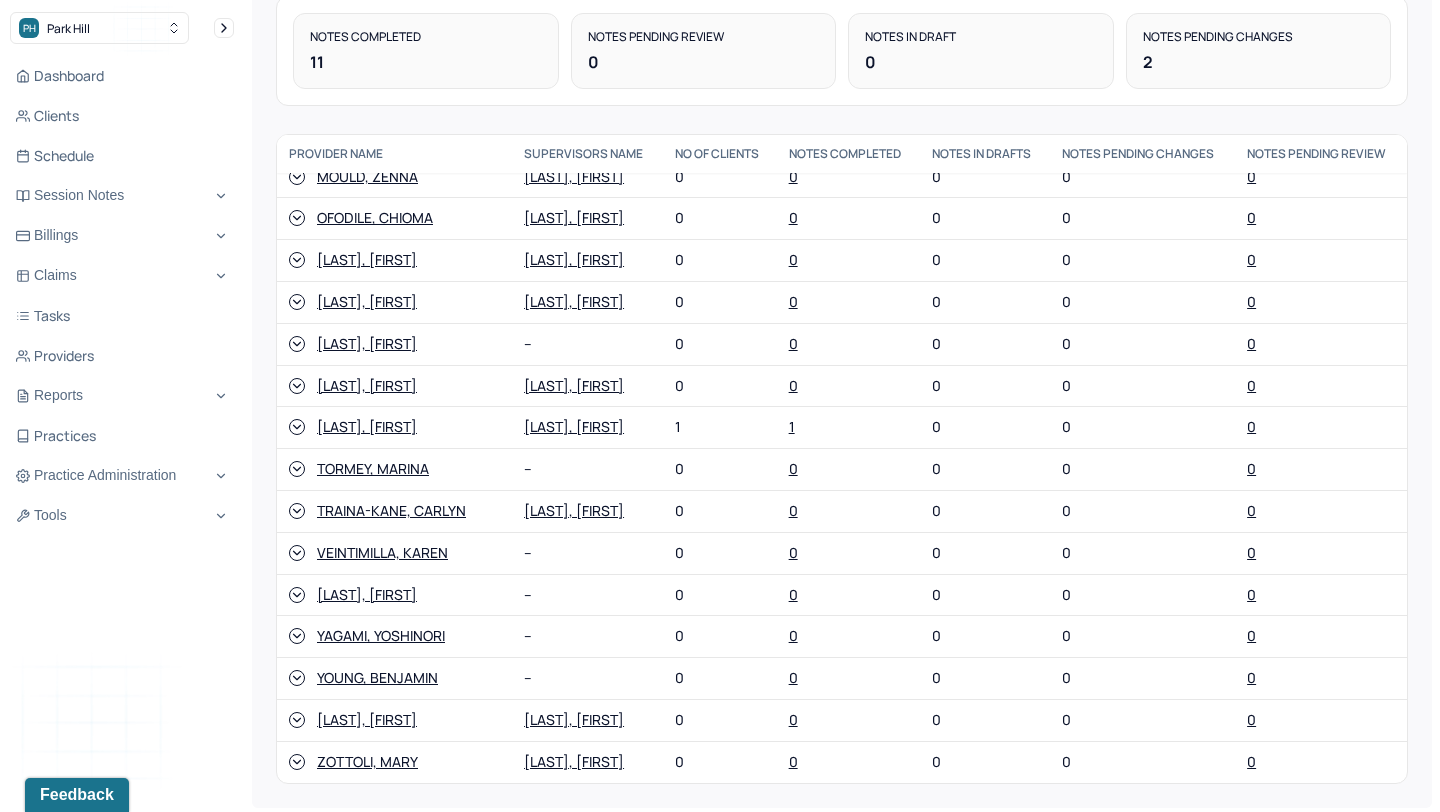 click 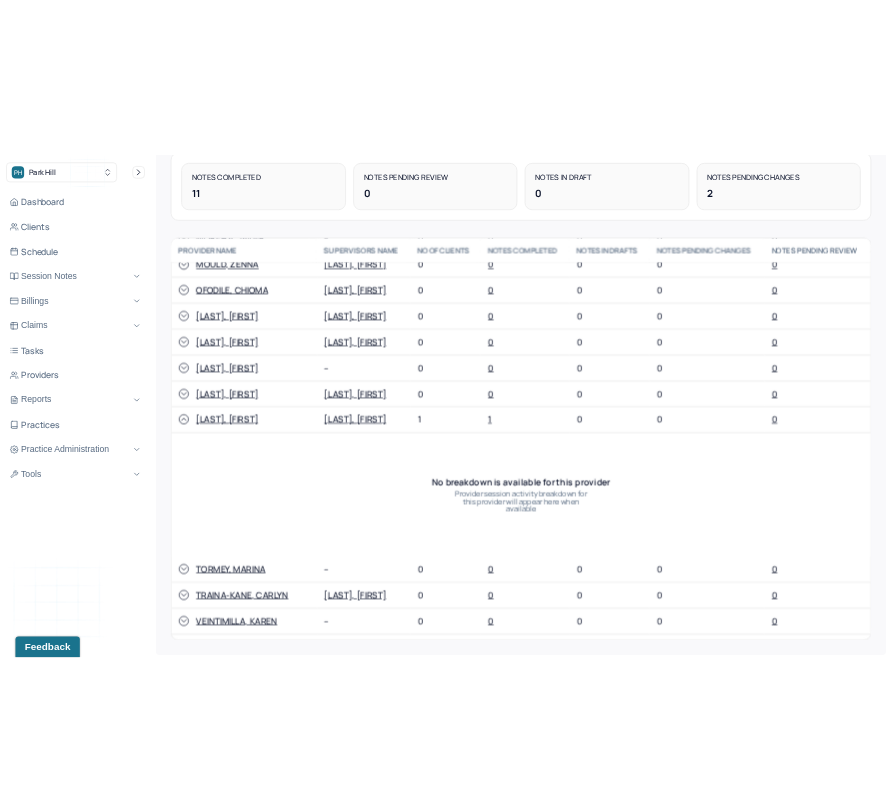 scroll, scrollTop: 402, scrollLeft: 0, axis: vertical 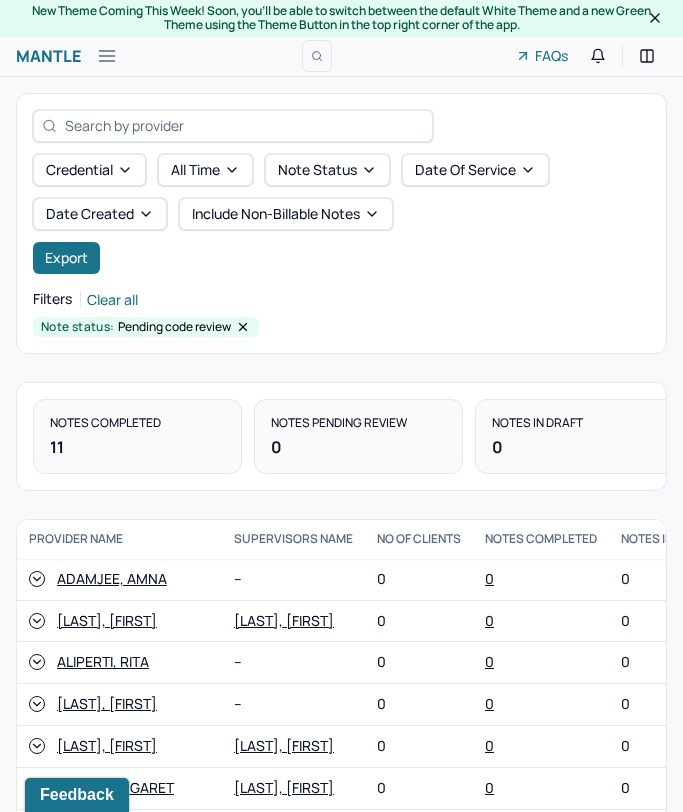 click 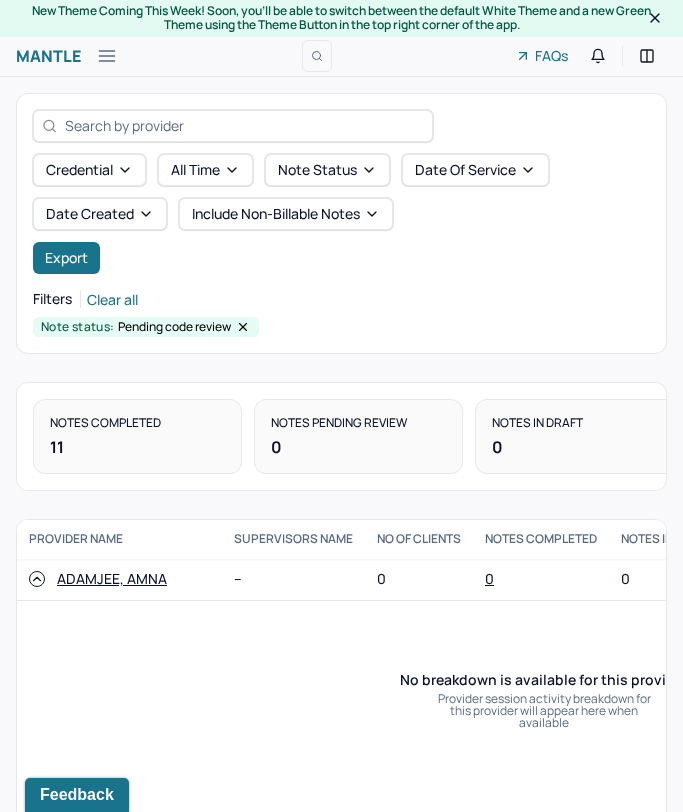 scroll, scrollTop: 1, scrollLeft: 0, axis: vertical 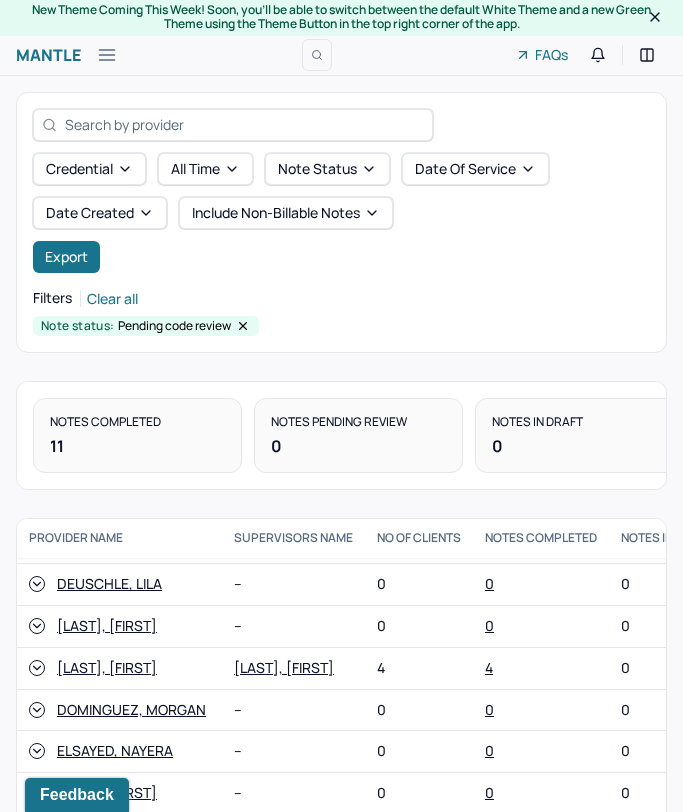 click on "Filters Clear all" at bounding box center [341, 298] 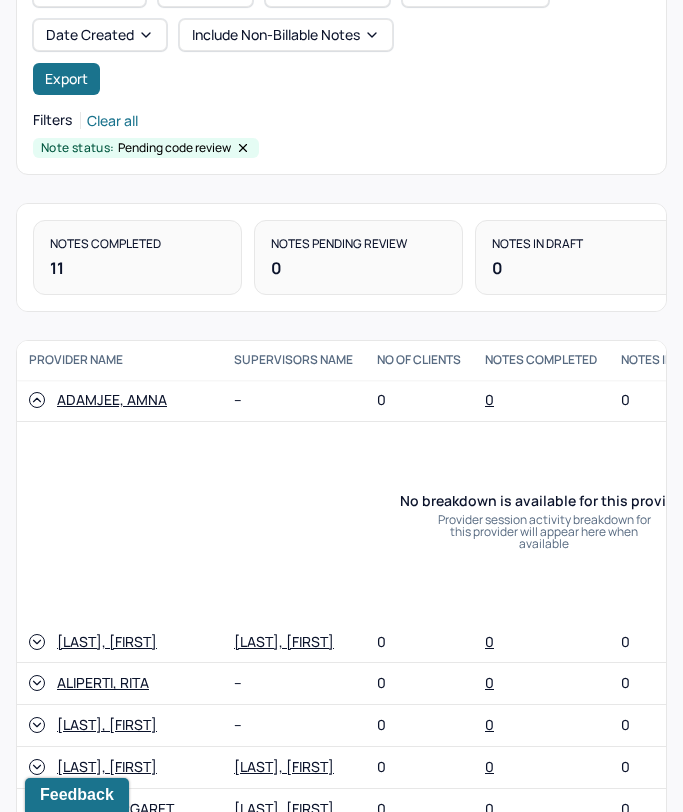 scroll, scrollTop: 195, scrollLeft: 0, axis: vertical 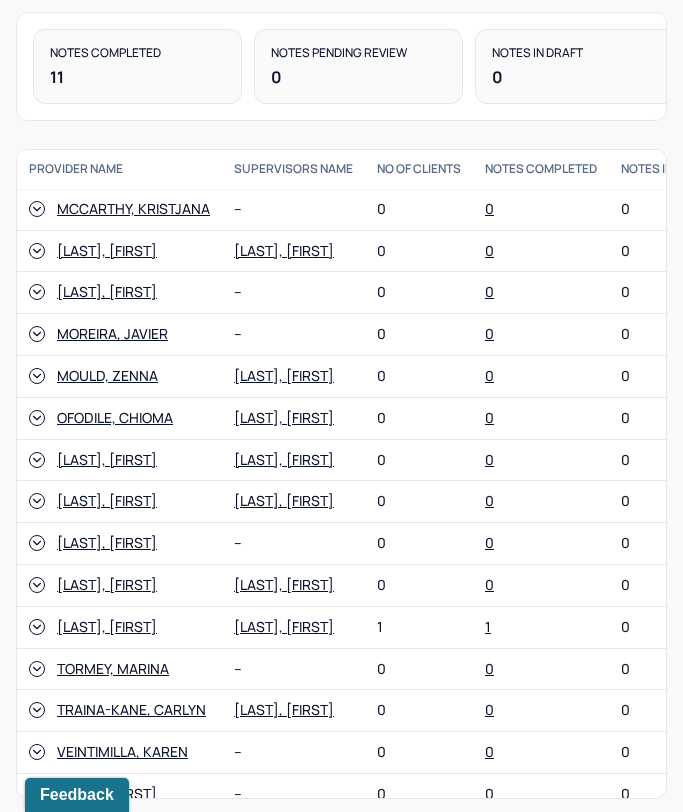 click on "[LAST], [FIRST]" at bounding box center (119, 627) 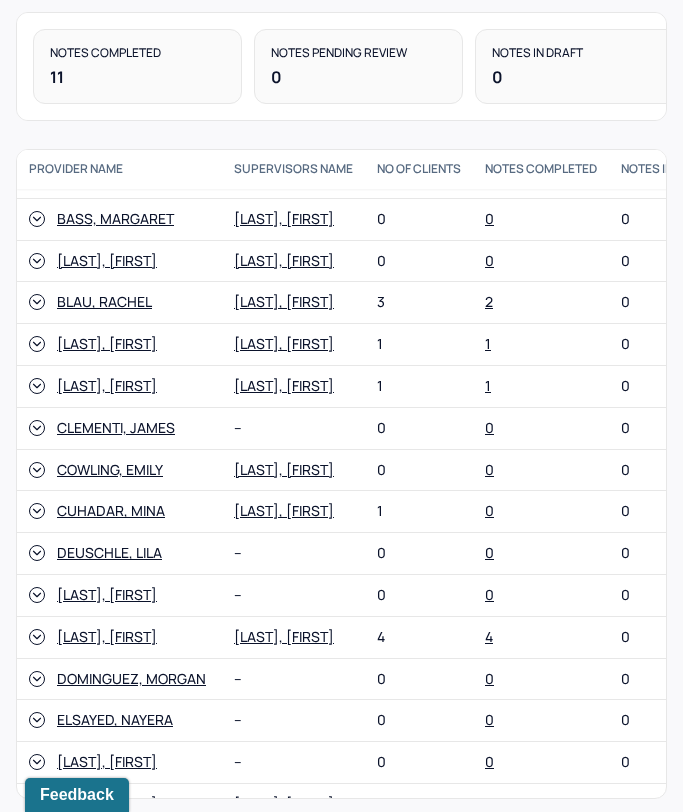 scroll, scrollTop: 0, scrollLeft: 0, axis: both 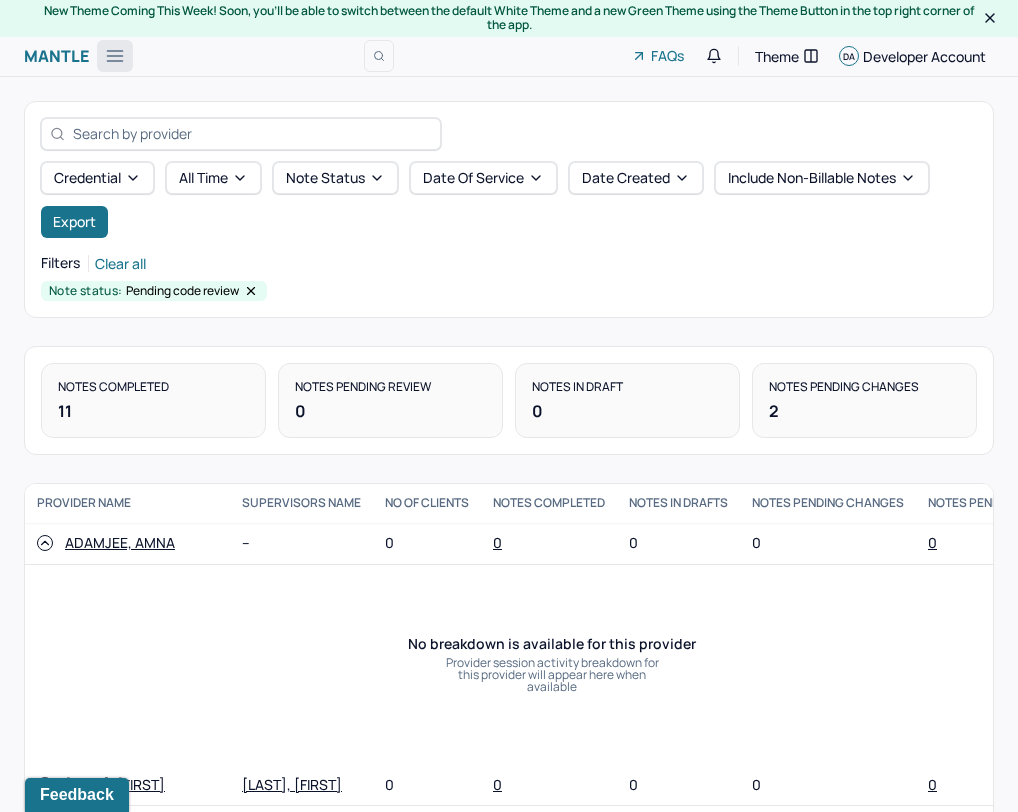 click 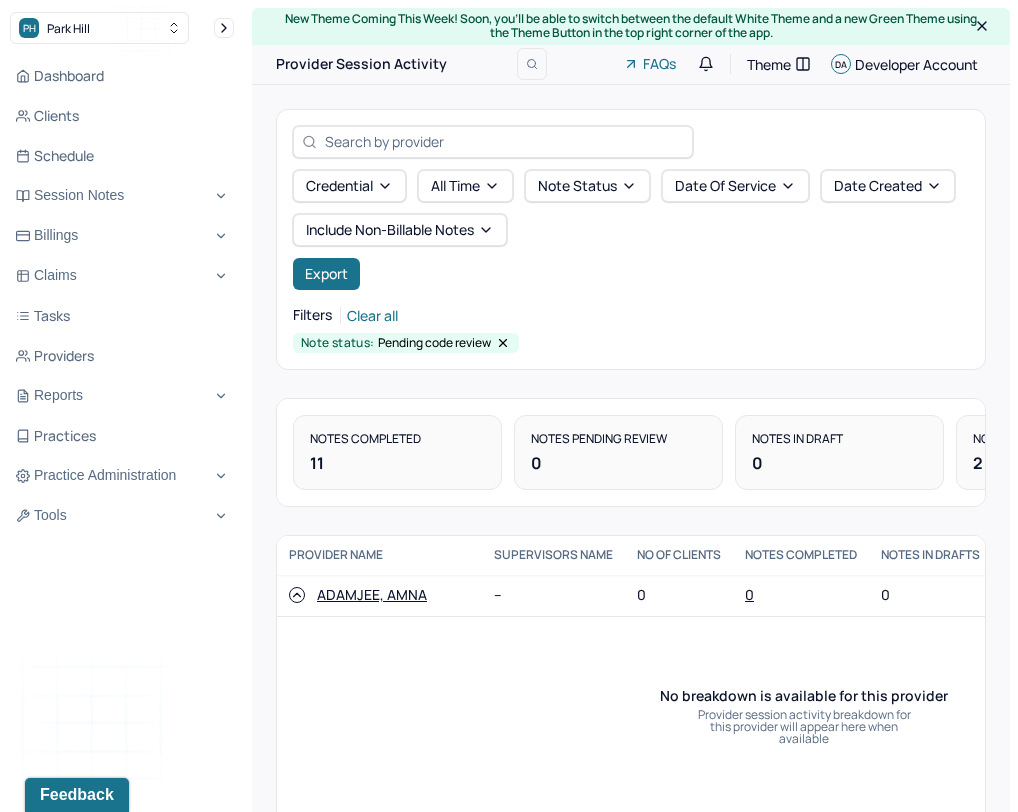click on "Dashboard Clients Schedule Session Notes Billings Claims Tasks Providers Reports Practices Practice Administration Tools" at bounding box center [122, 296] 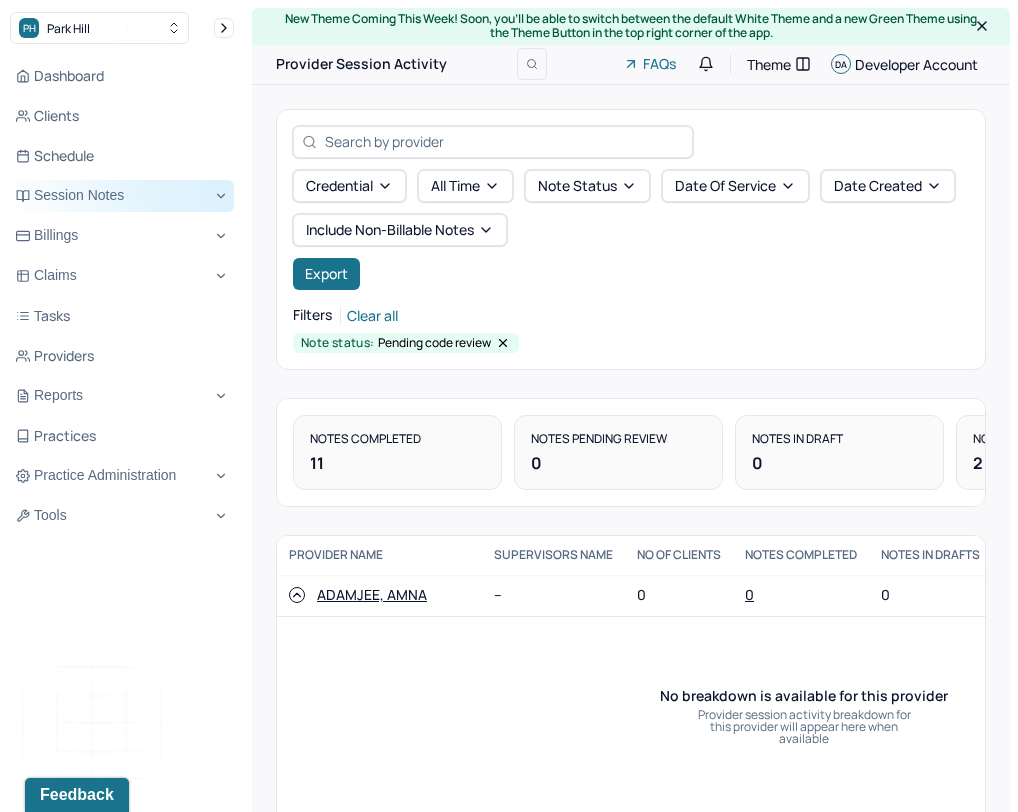 click on "Session Notes" at bounding box center (122, 196) 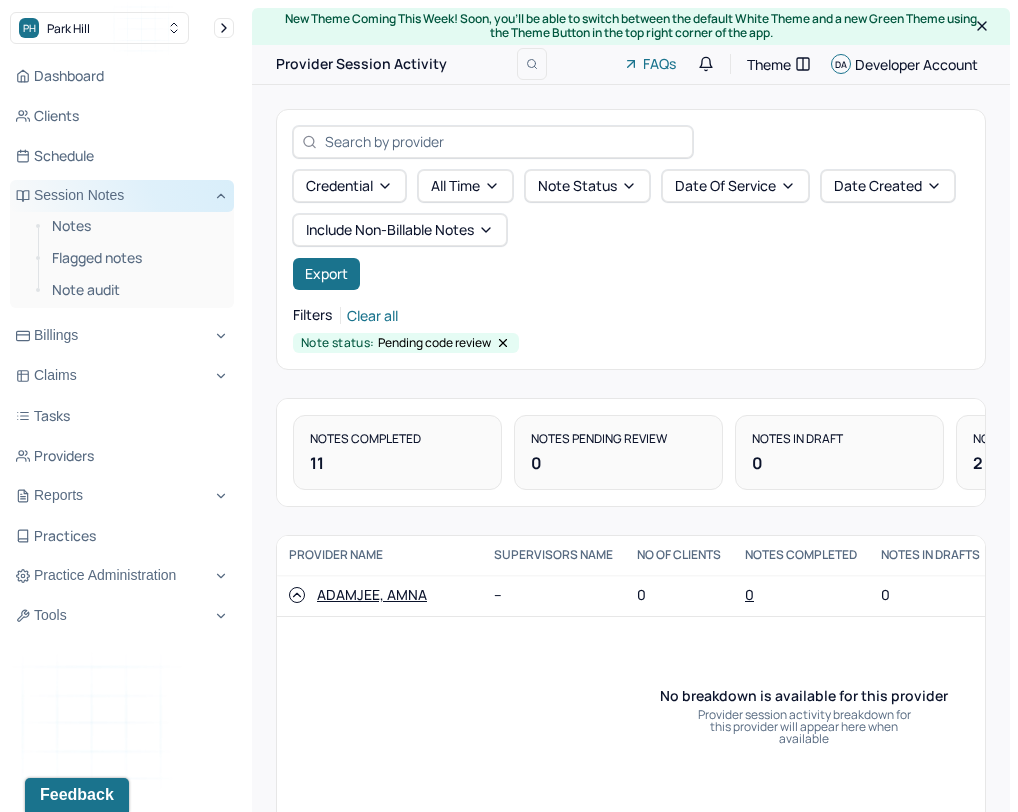 click on "Session Notes" at bounding box center (122, 196) 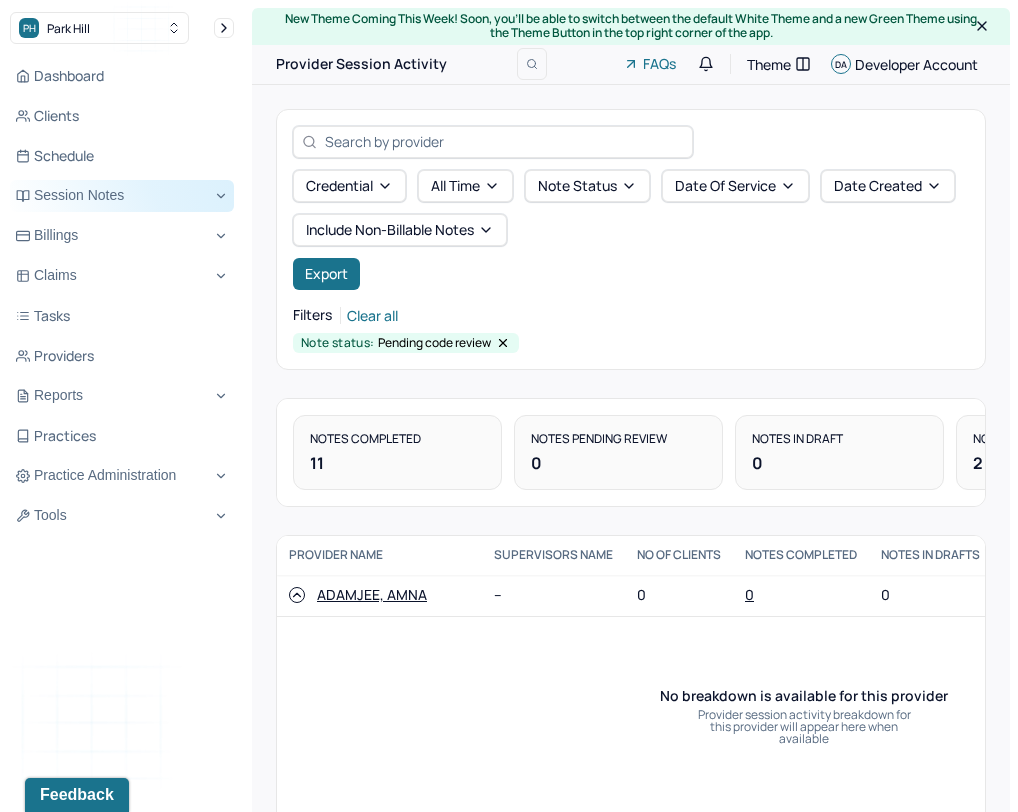 click on "Session Notes" at bounding box center (122, 196) 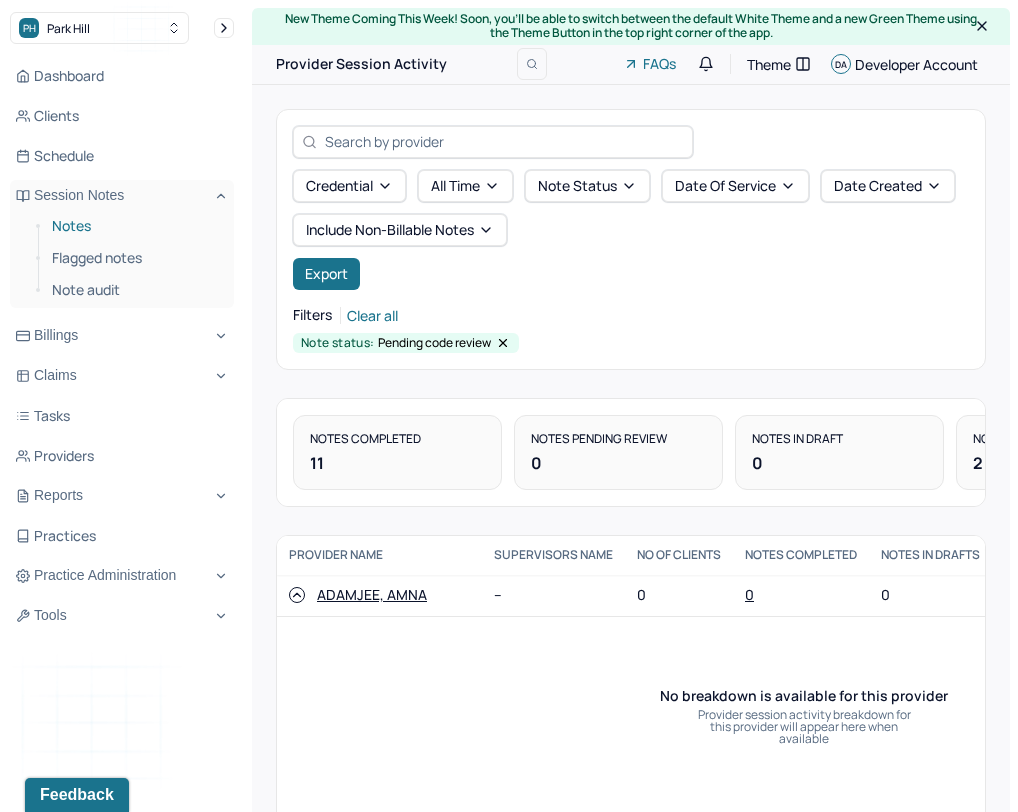 click on "Notes" at bounding box center [135, 226] 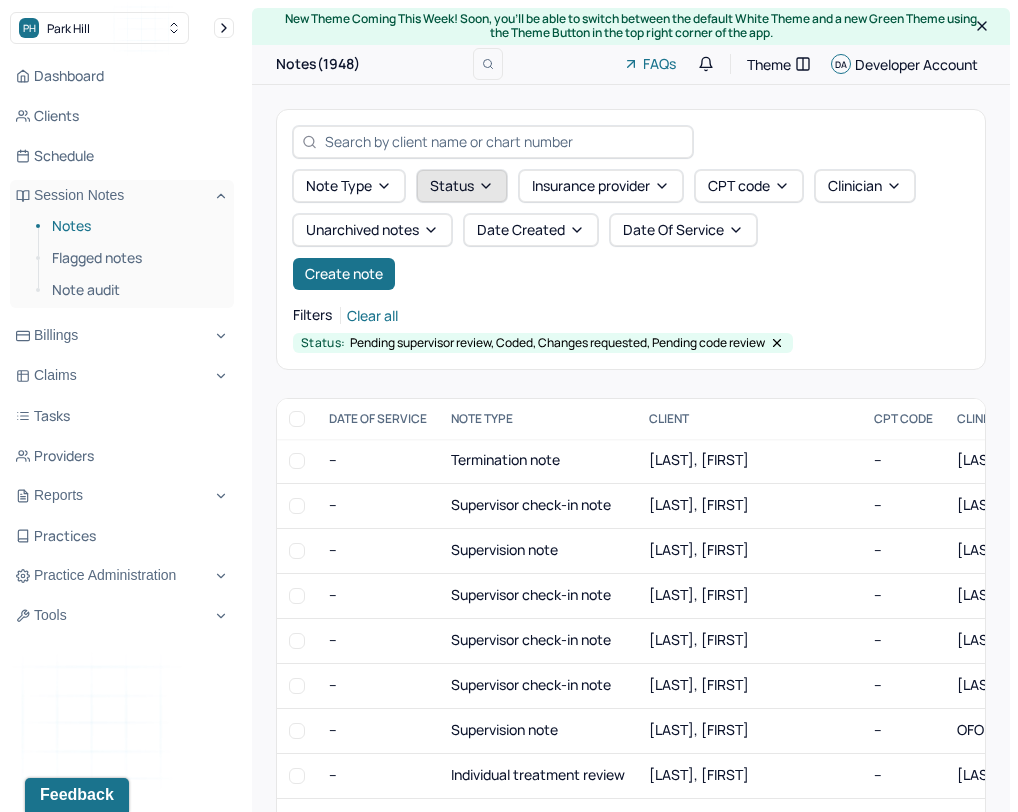 click on "Status" at bounding box center (462, 186) 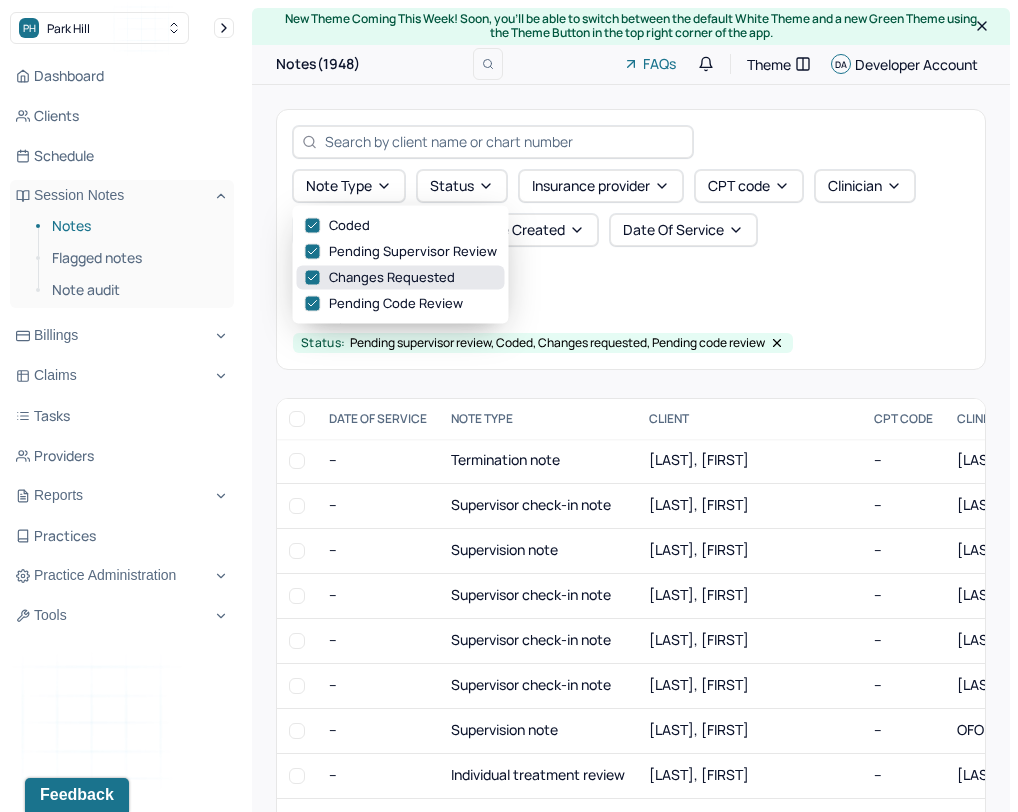 click on "Changes requested" at bounding box center (401, 278) 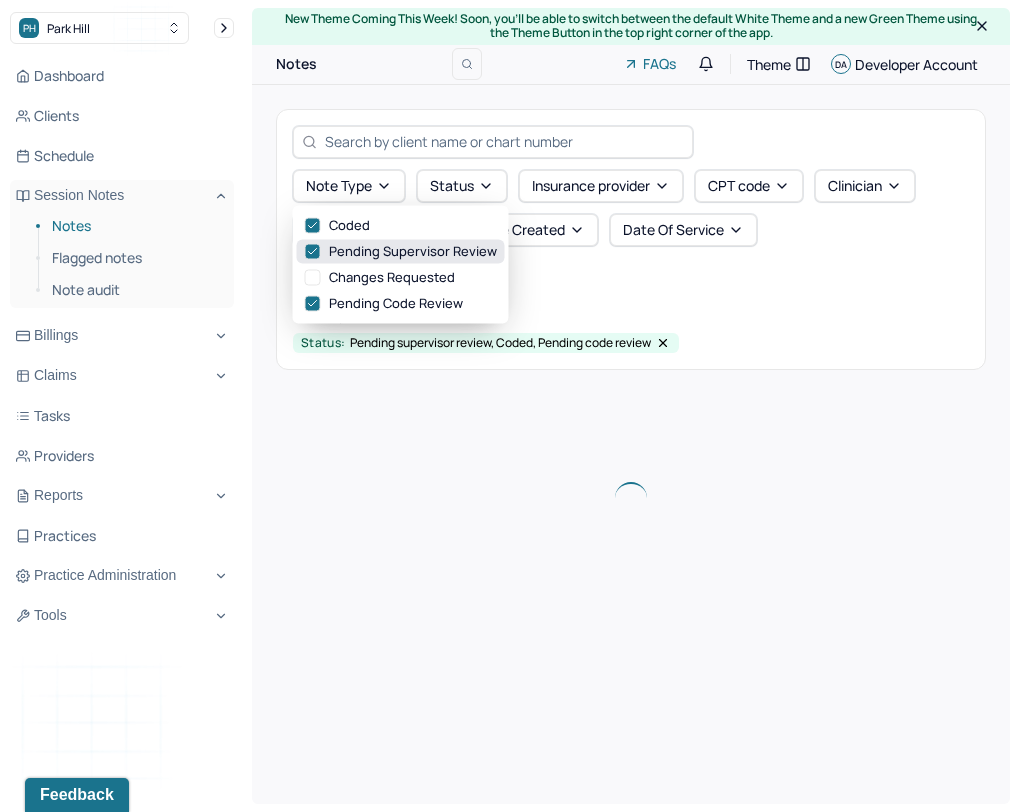 click on "Pending supervisor review" at bounding box center (401, 252) 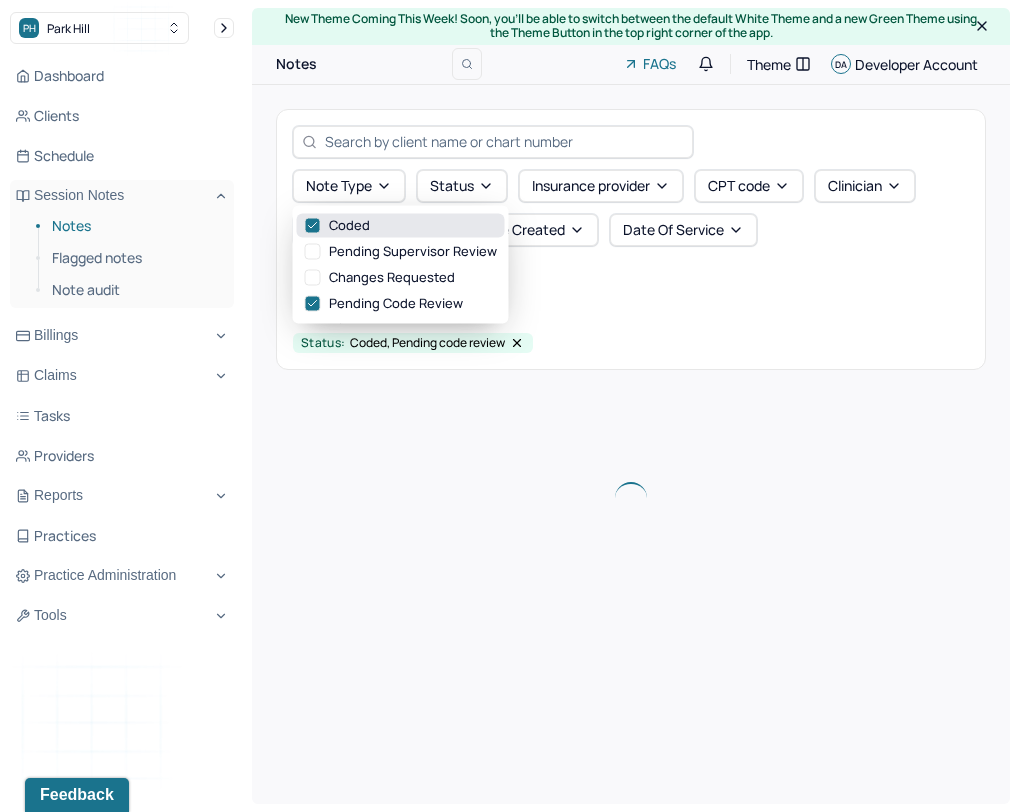 click on "Coded" at bounding box center [401, 226] 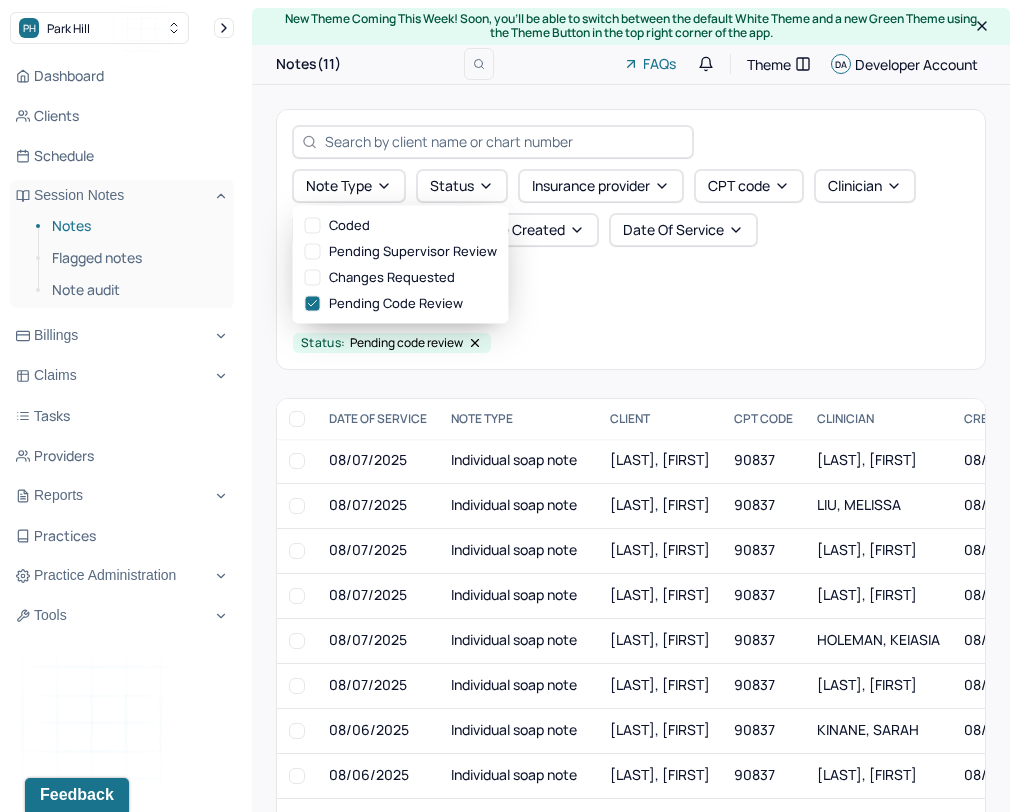 click on "Filters Clear all" at bounding box center [631, 315] 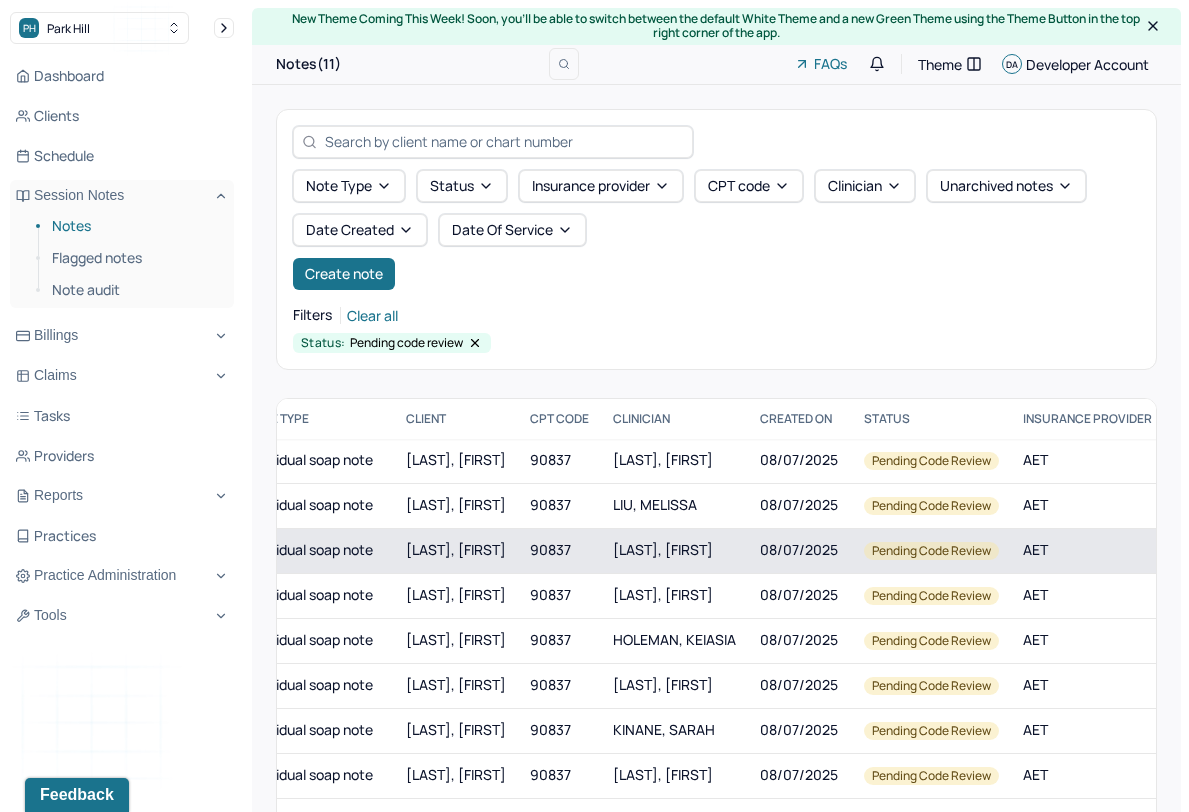 scroll, scrollTop: 0, scrollLeft: 0, axis: both 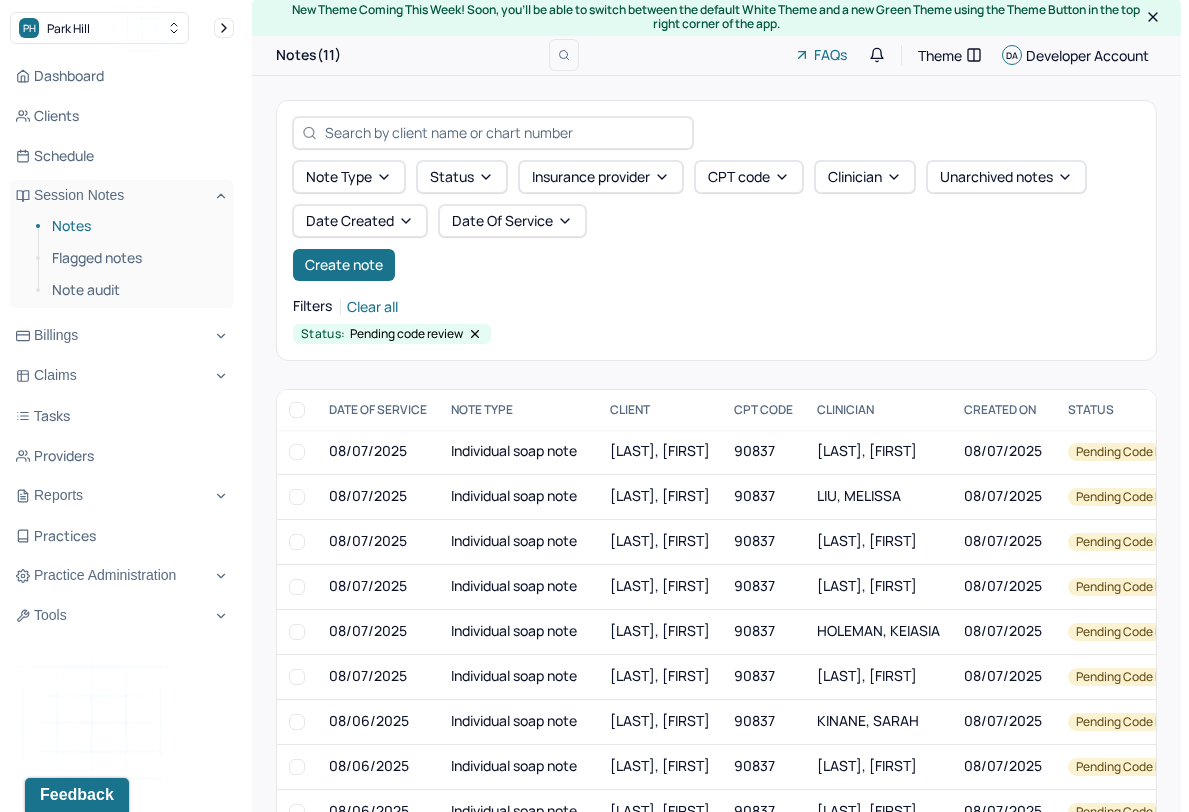 click on "Note type Status Insurance provider CPT code Clinician Unarchived notes Date Created Date Of Service Create note" at bounding box center [716, 221] 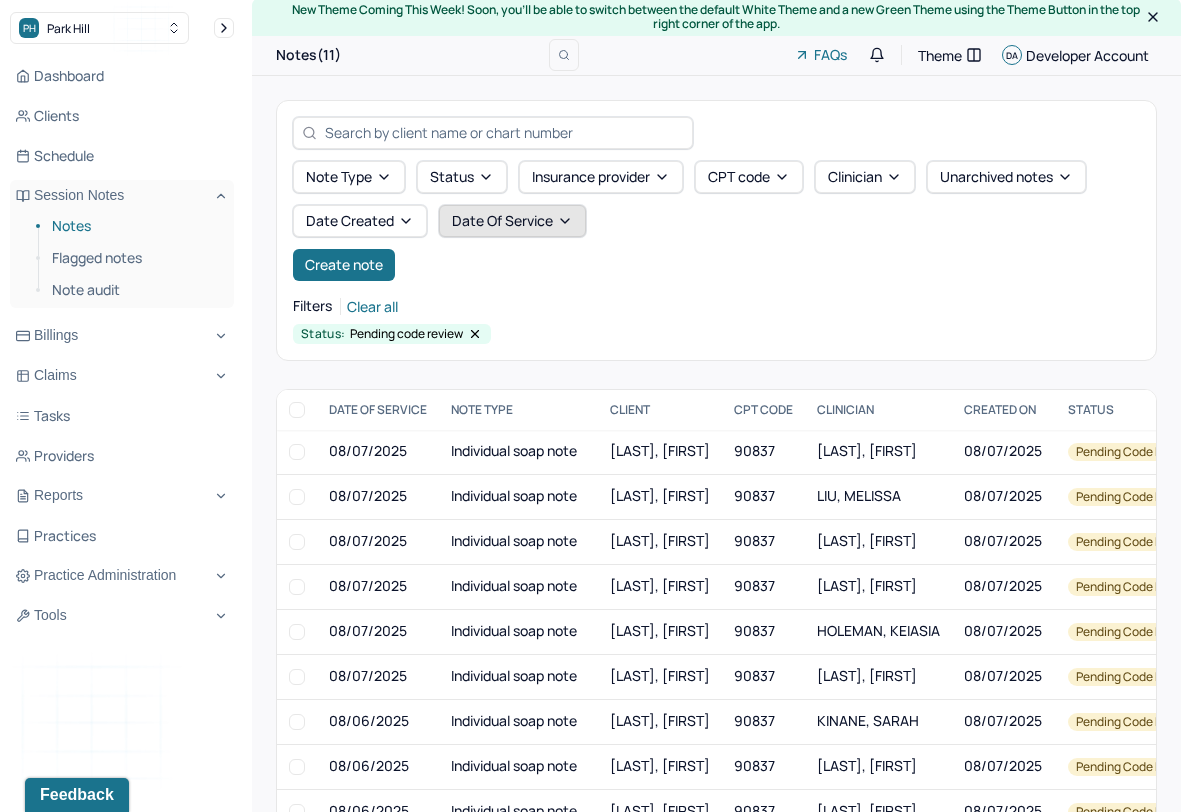 click on "Date Of Service" at bounding box center [512, 221] 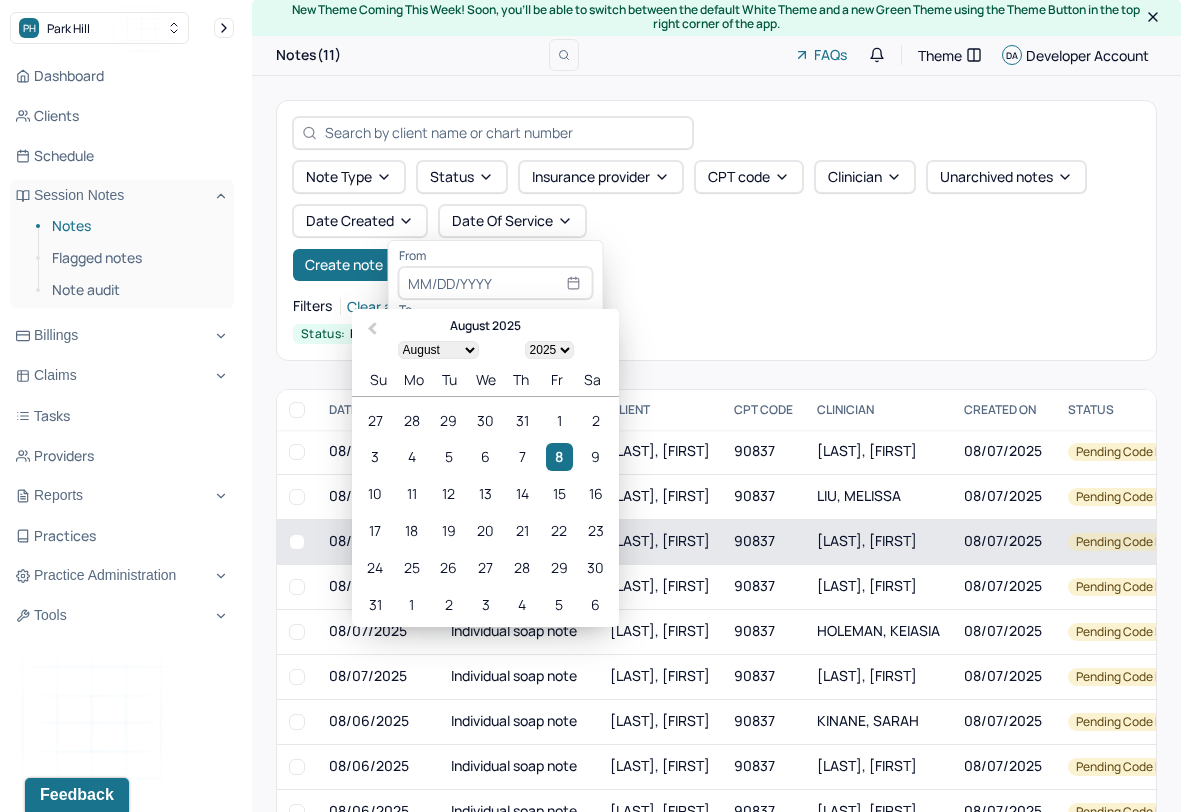 click on "ZHANG, WEI" at bounding box center (878, 541) 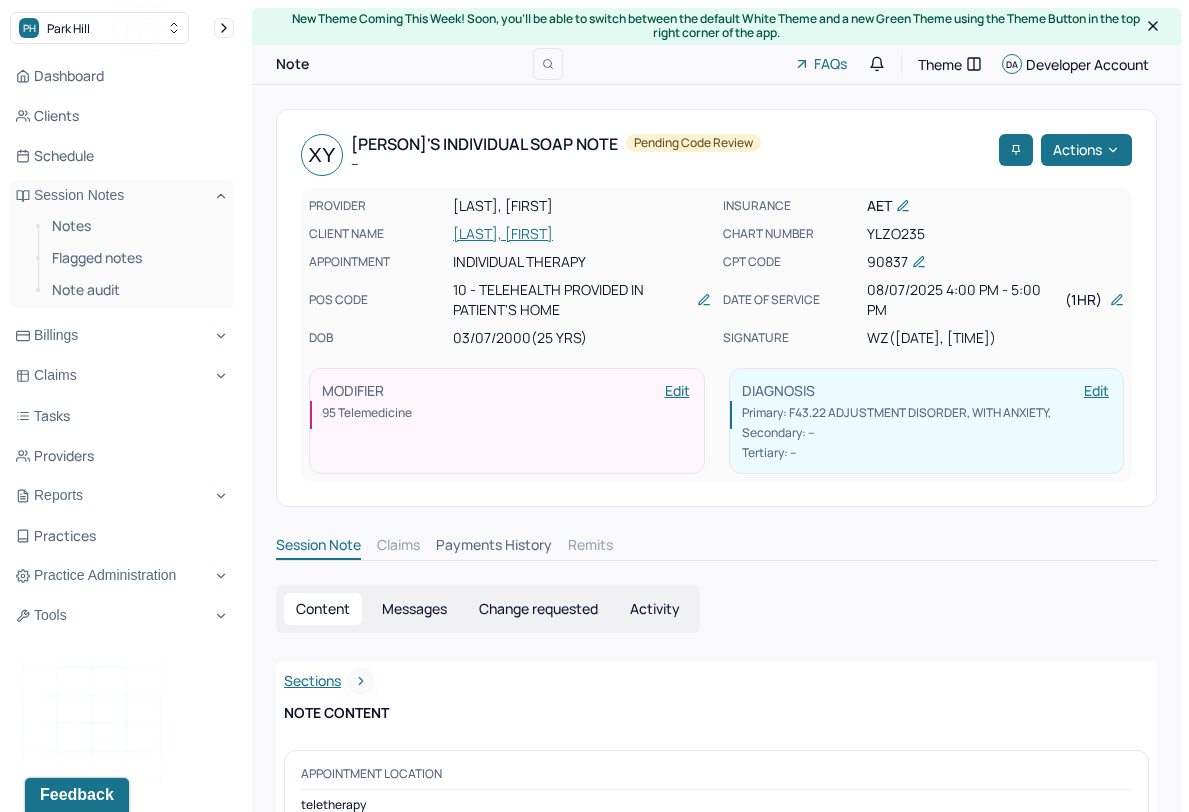 scroll, scrollTop: 9, scrollLeft: 0, axis: vertical 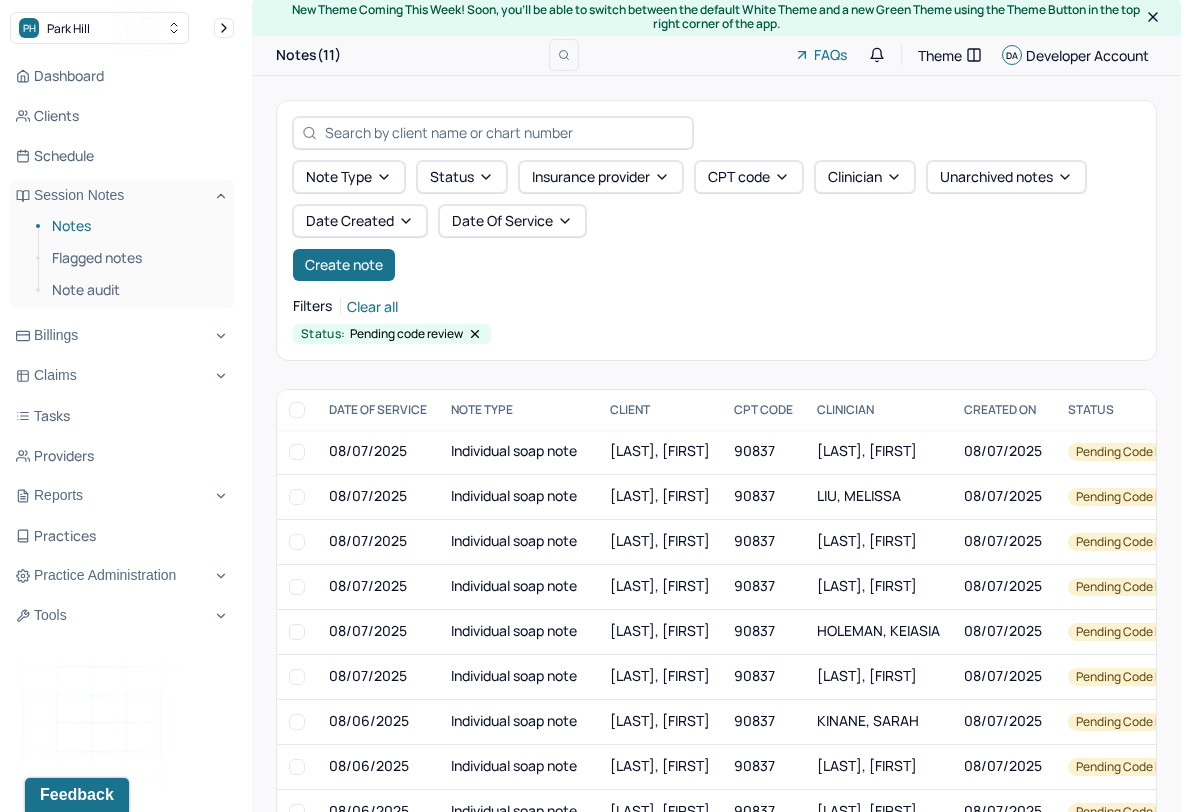 click at bounding box center [493, 133] 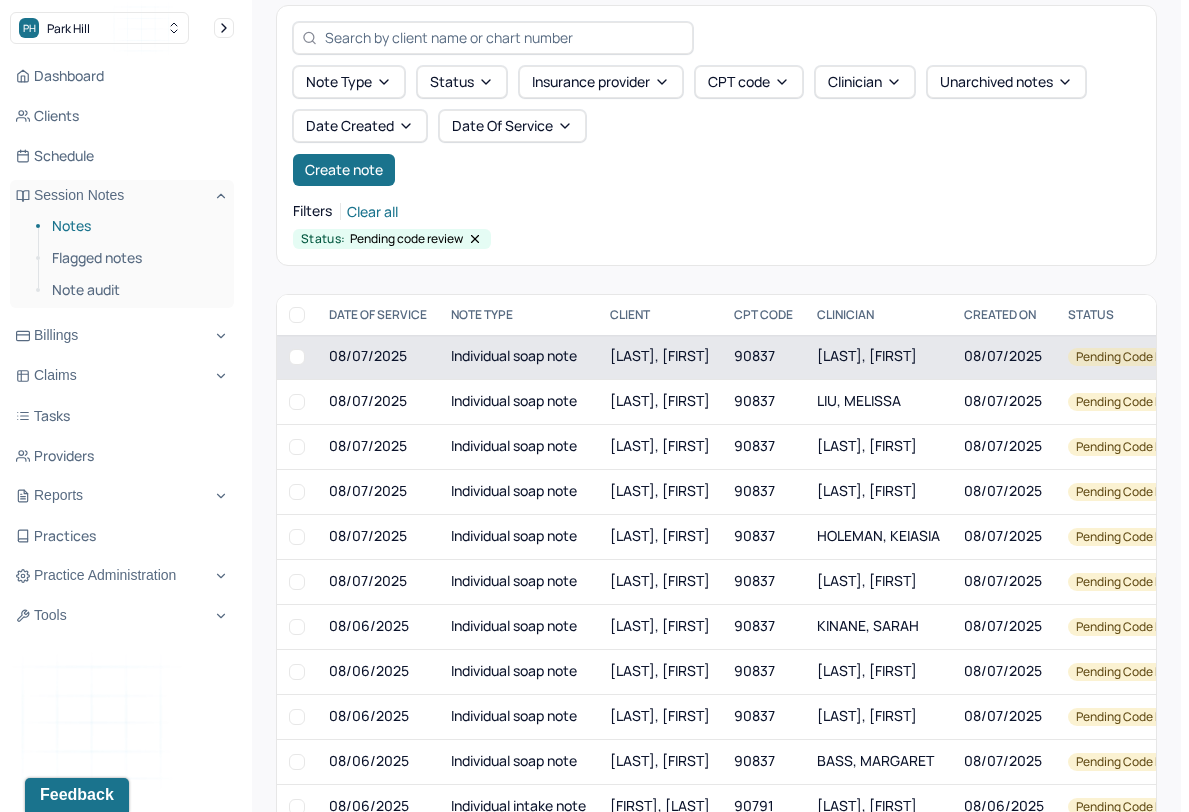 scroll, scrollTop: 153, scrollLeft: 0, axis: vertical 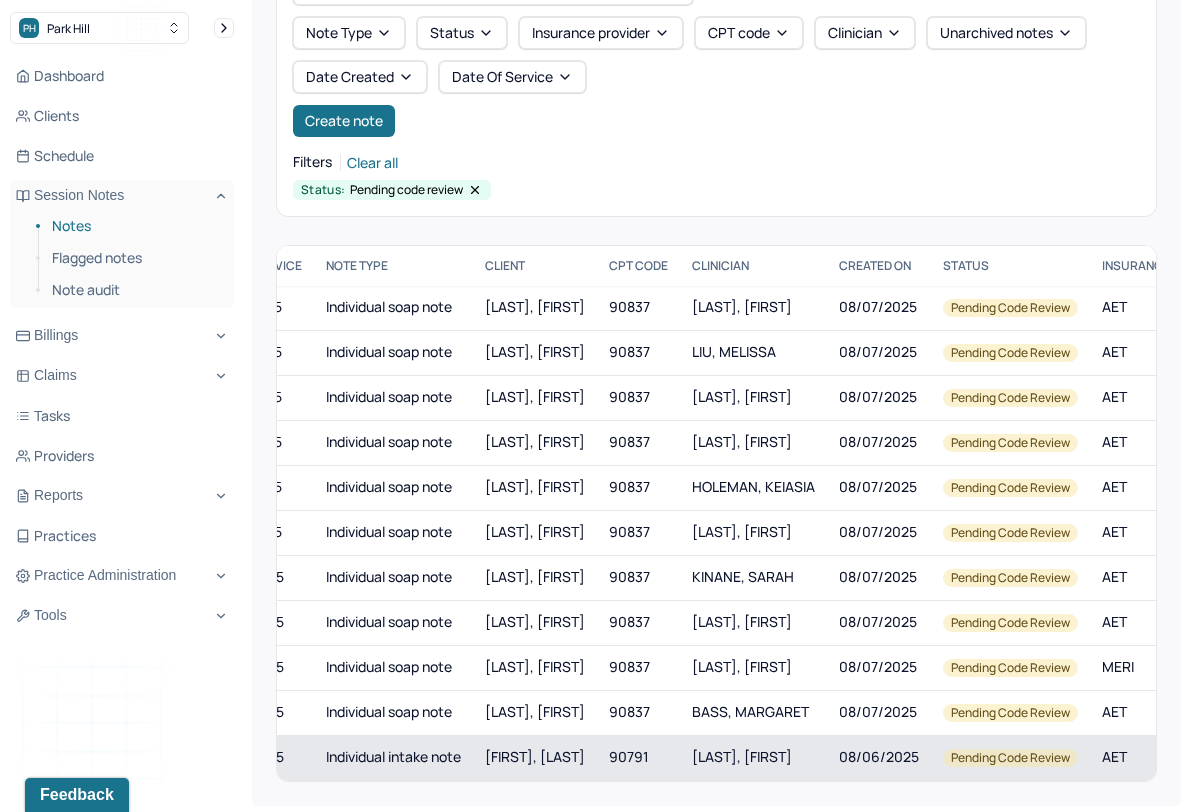 click on "[LAST], [FIRST]" at bounding box center (753, 757) 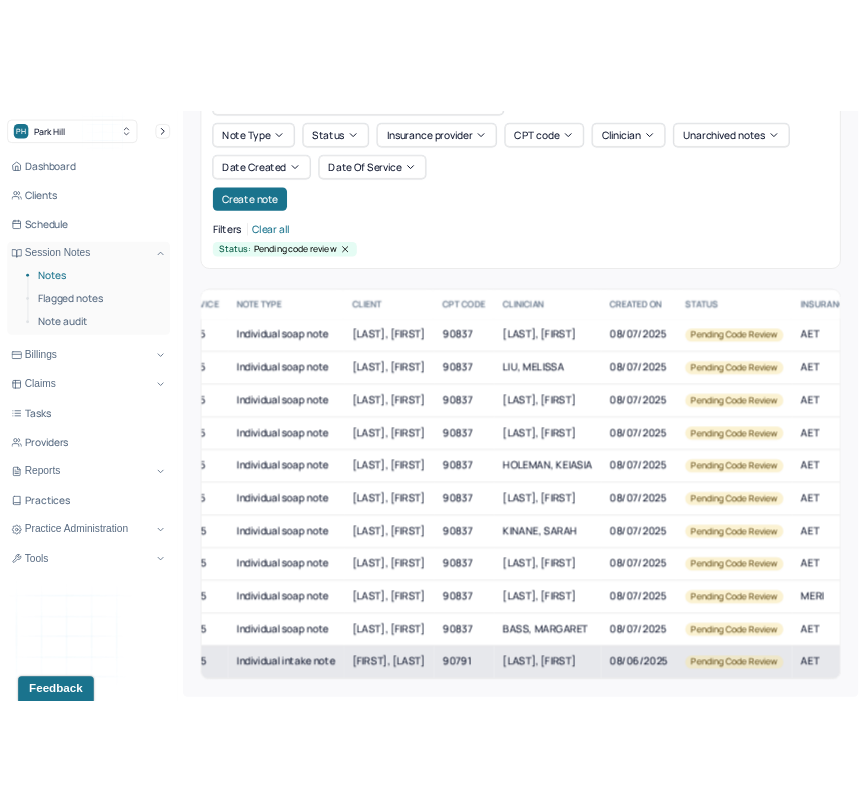 scroll, scrollTop: 0, scrollLeft: 0, axis: both 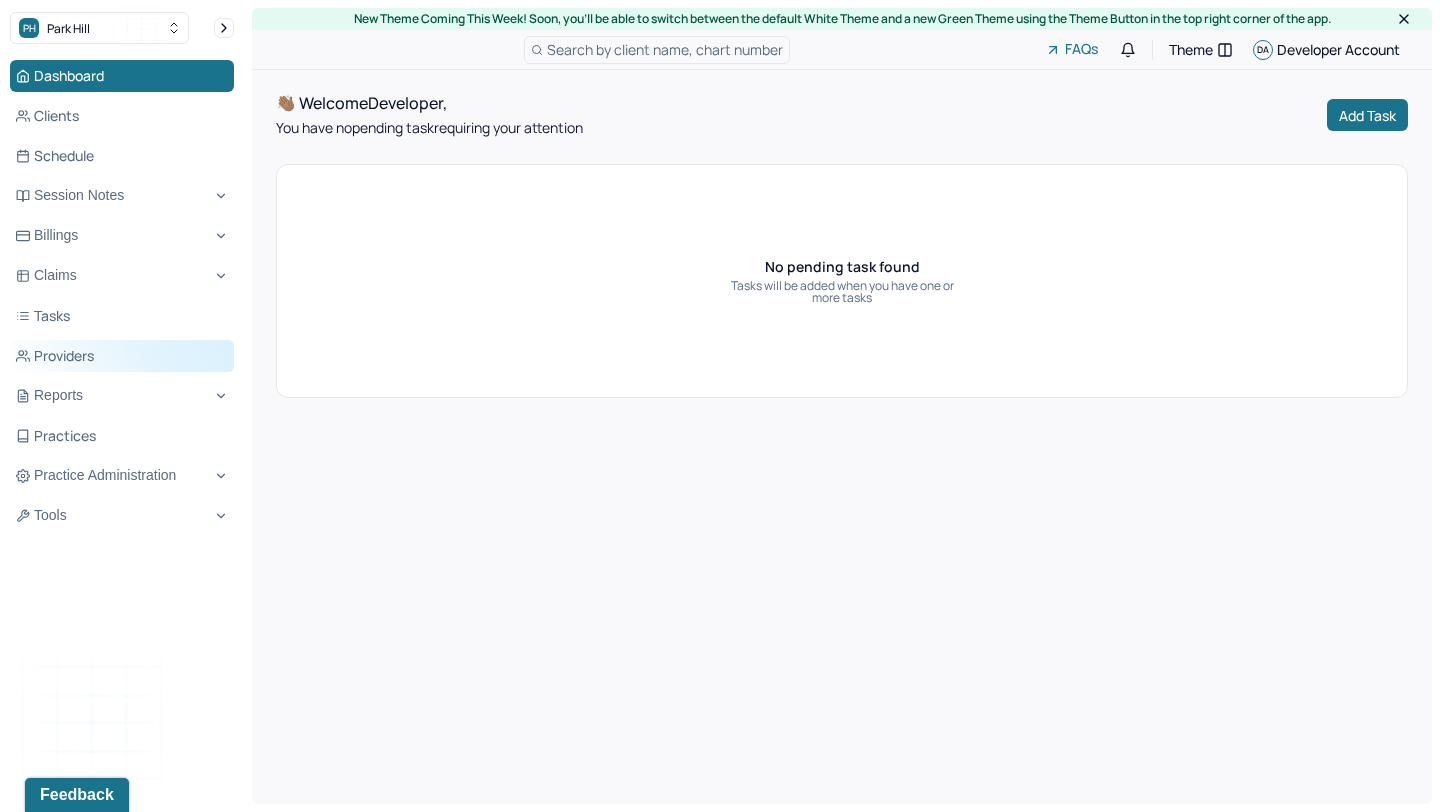 click on "Providers" at bounding box center [122, 356] 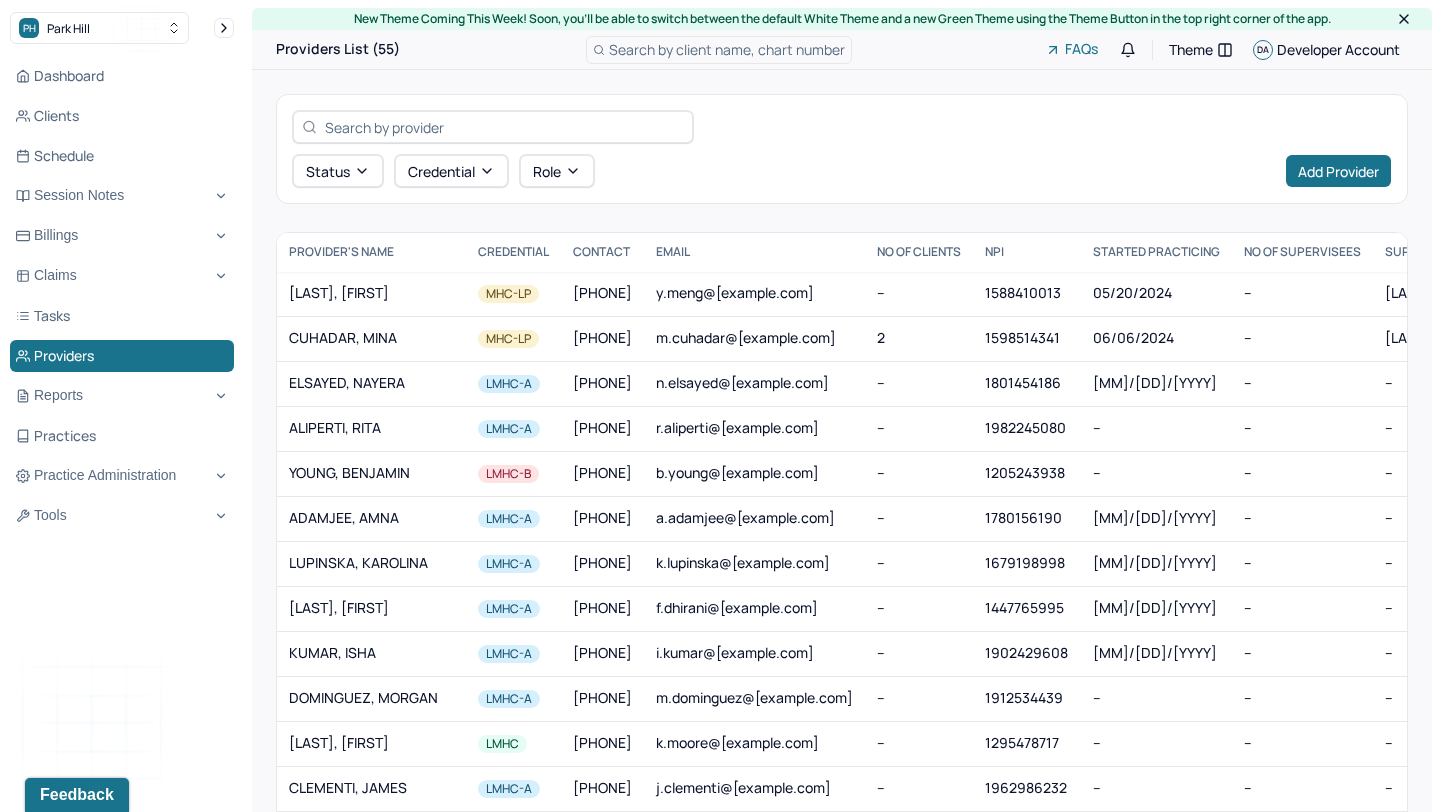 click at bounding box center (504, 127) 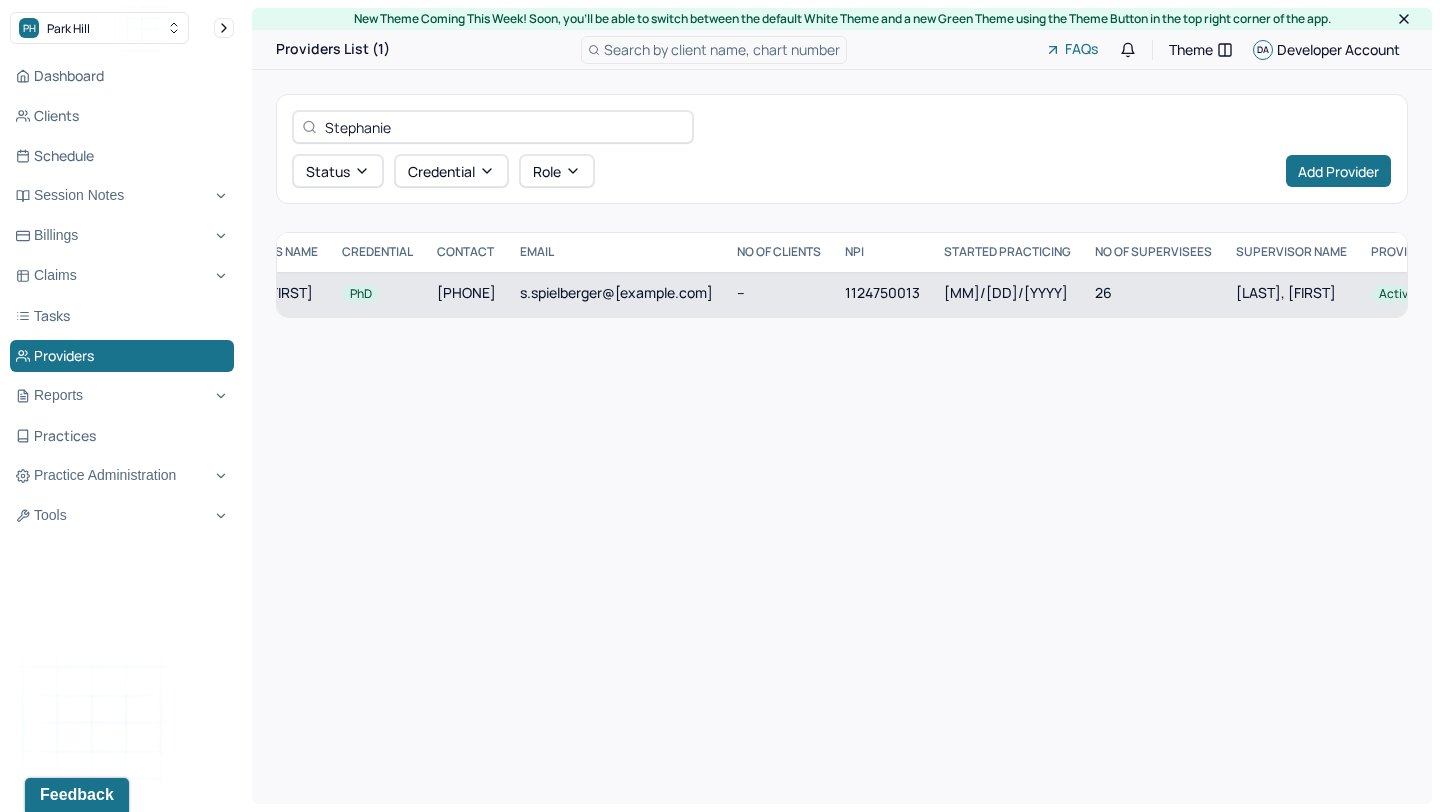 scroll, scrollTop: 0, scrollLeft: 314, axis: horizontal 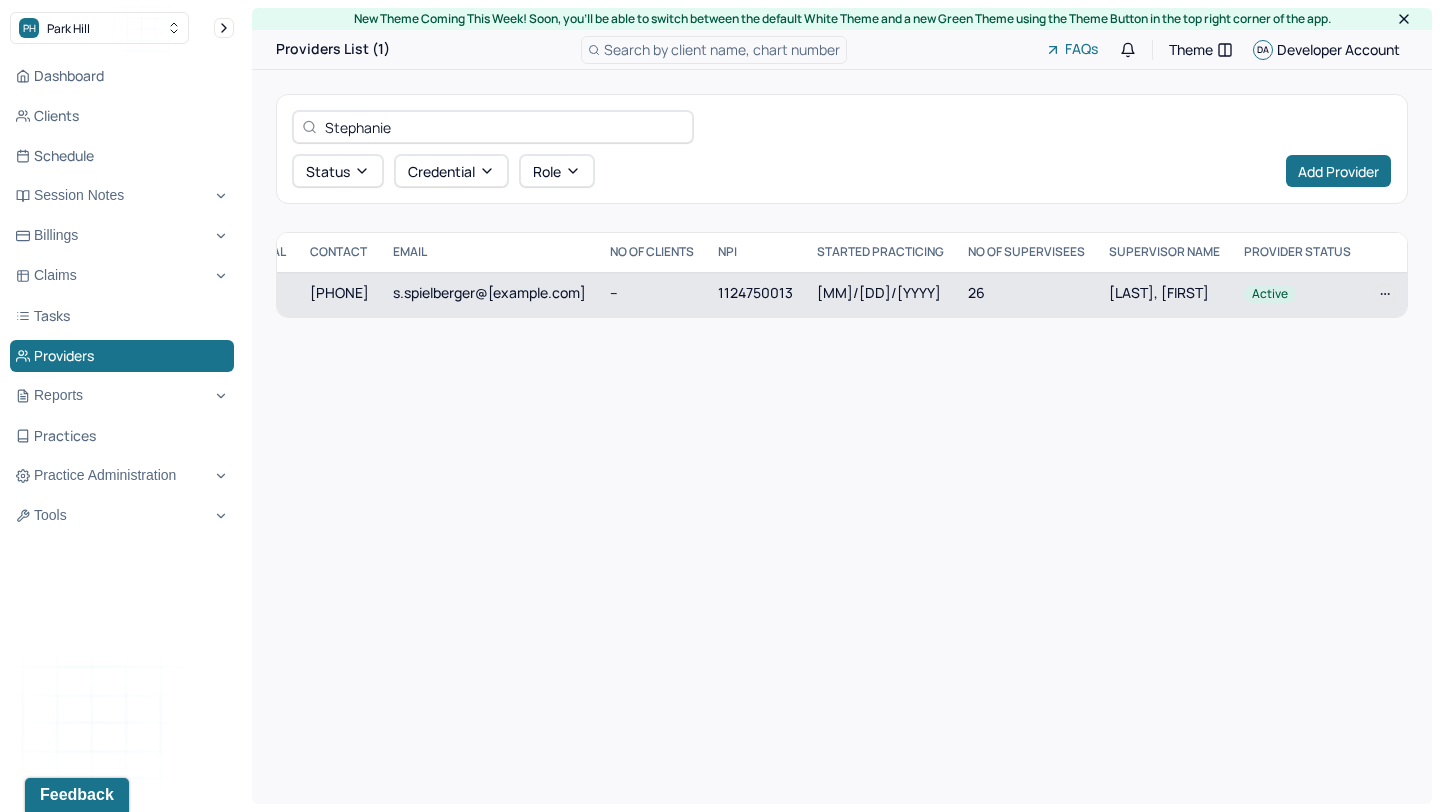 type on "Stephanie" 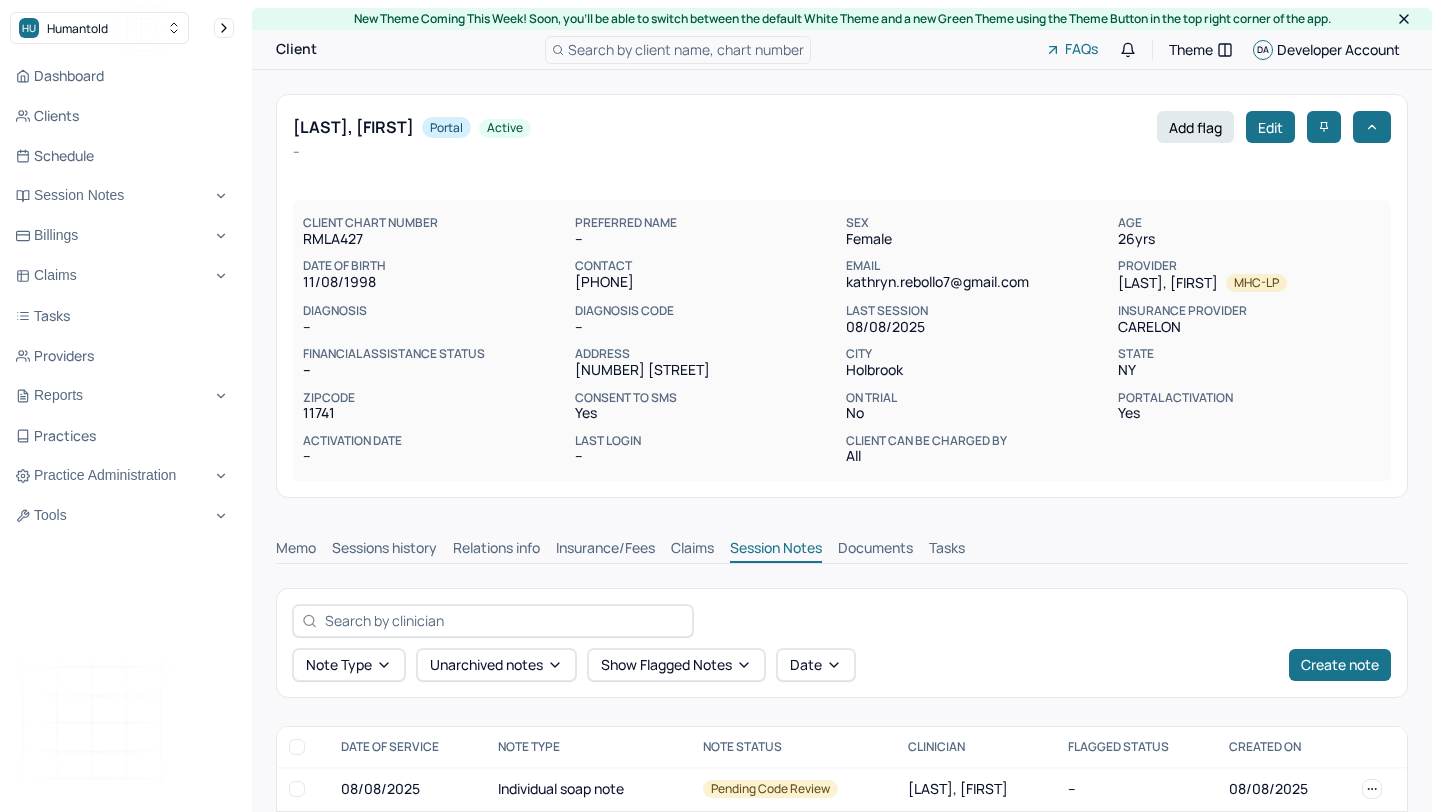 scroll, scrollTop: 0, scrollLeft: 0, axis: both 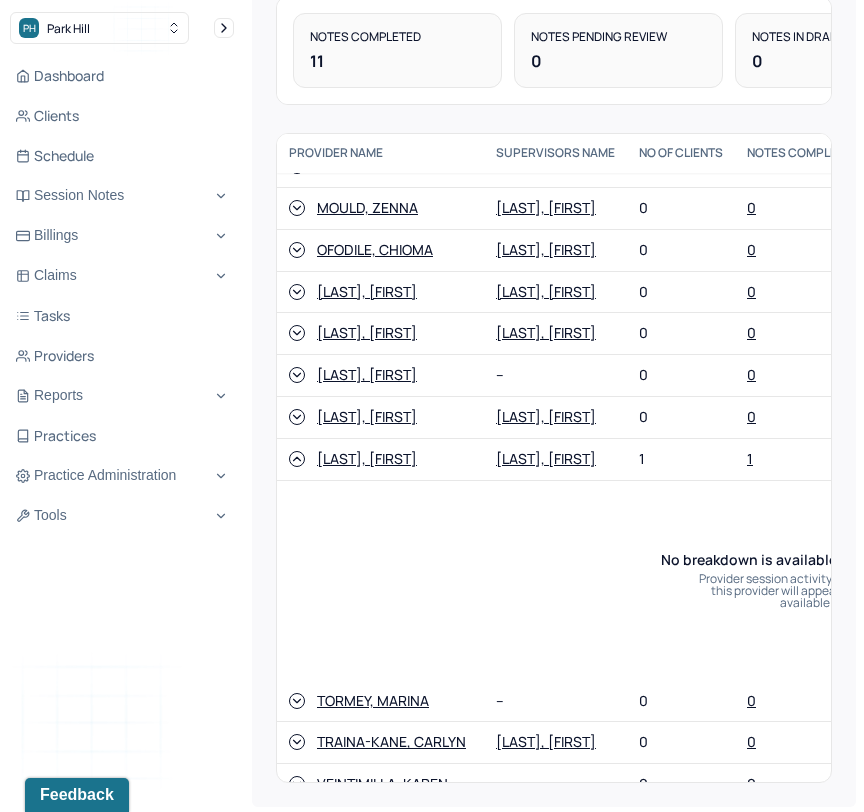 click 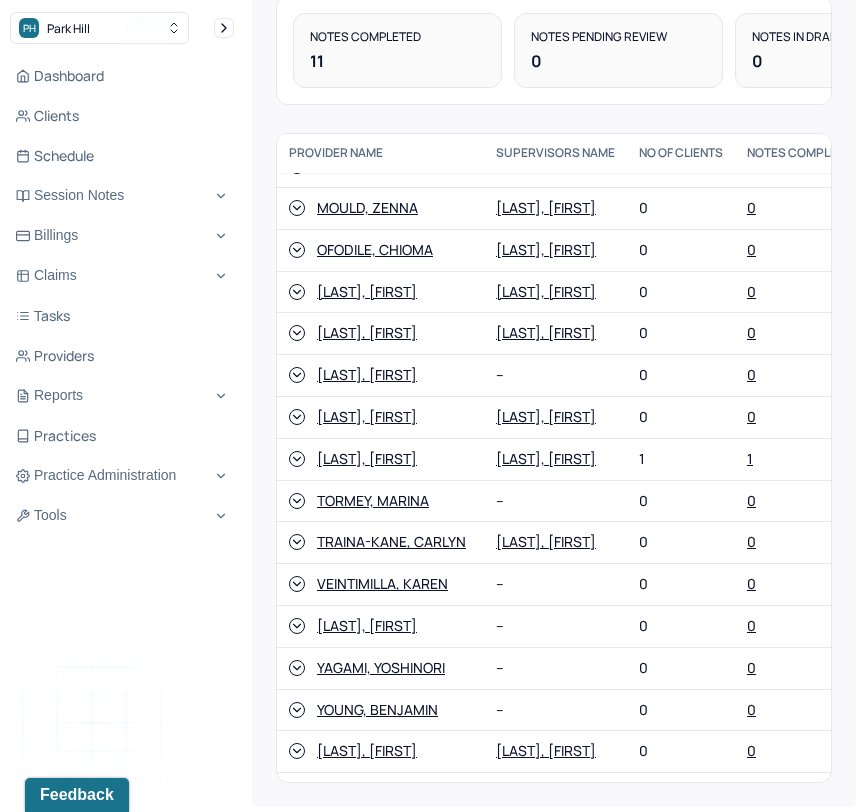 click 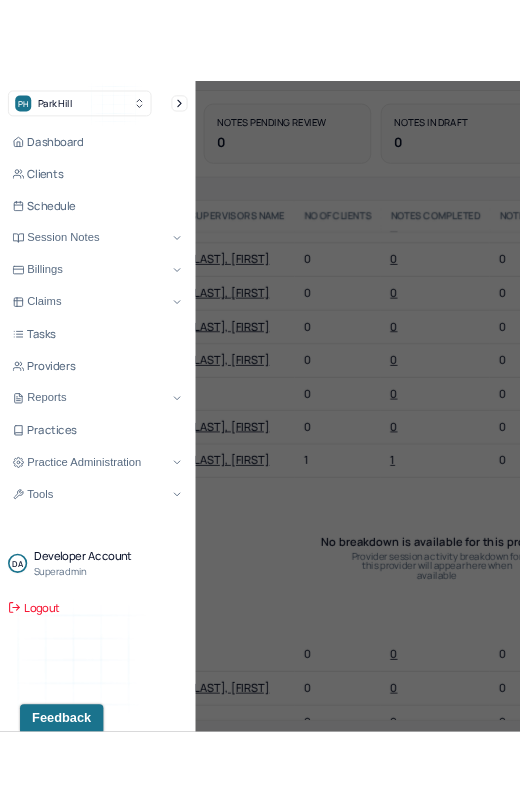 scroll, scrollTop: 428, scrollLeft: 0, axis: vertical 